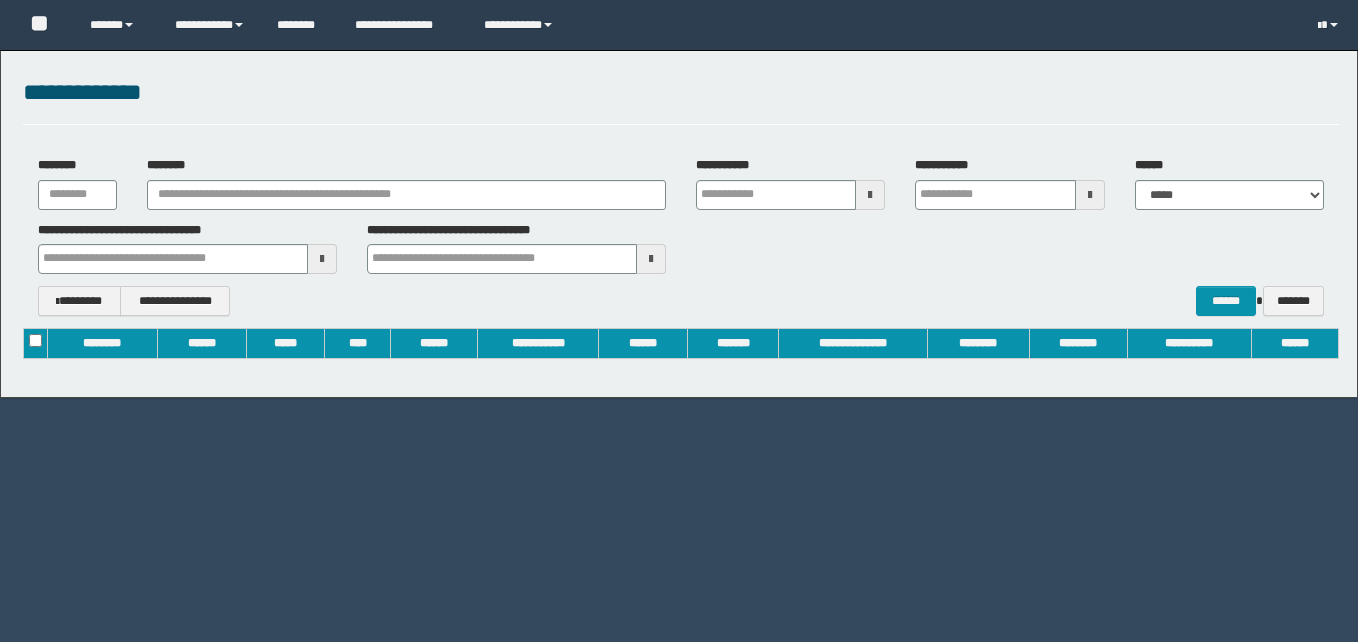 scroll, scrollTop: 0, scrollLeft: 0, axis: both 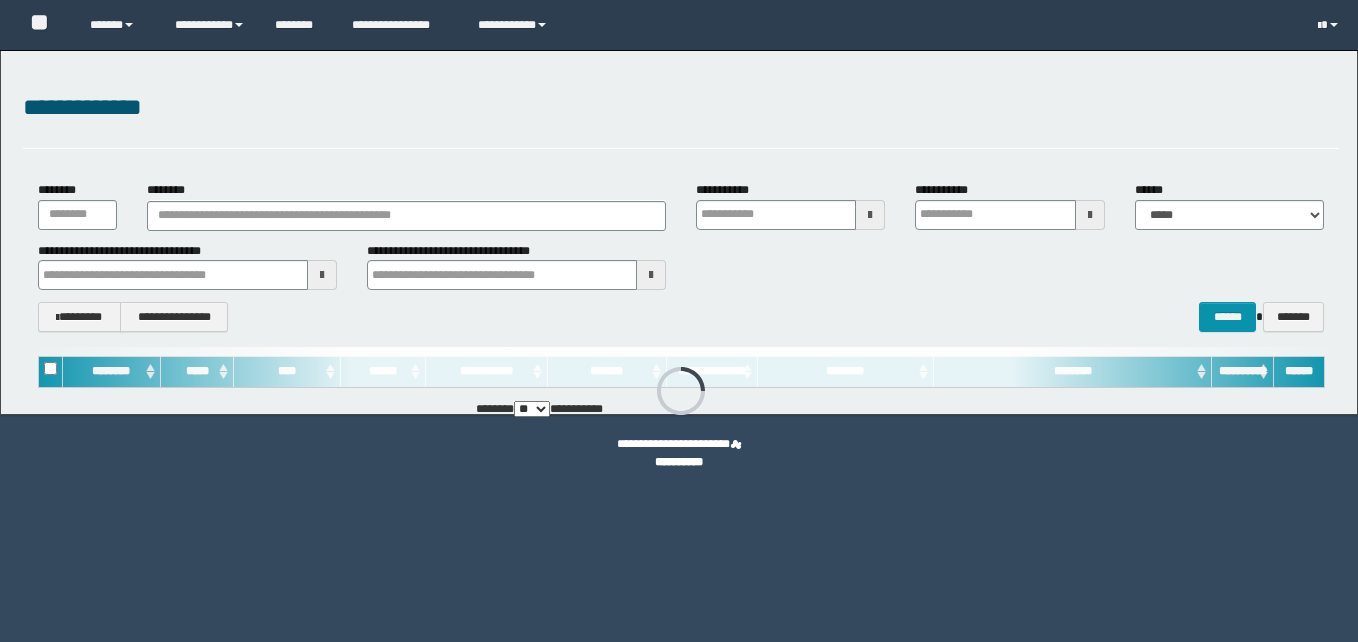 type on "**********" 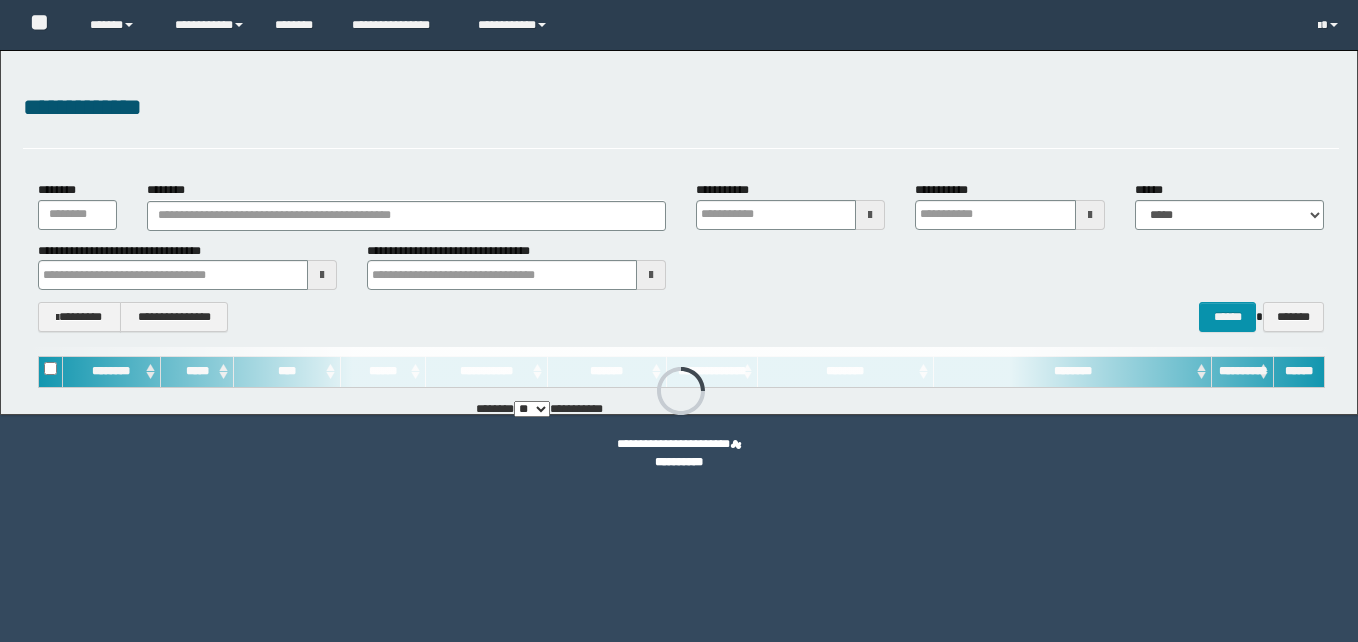 type on "**********" 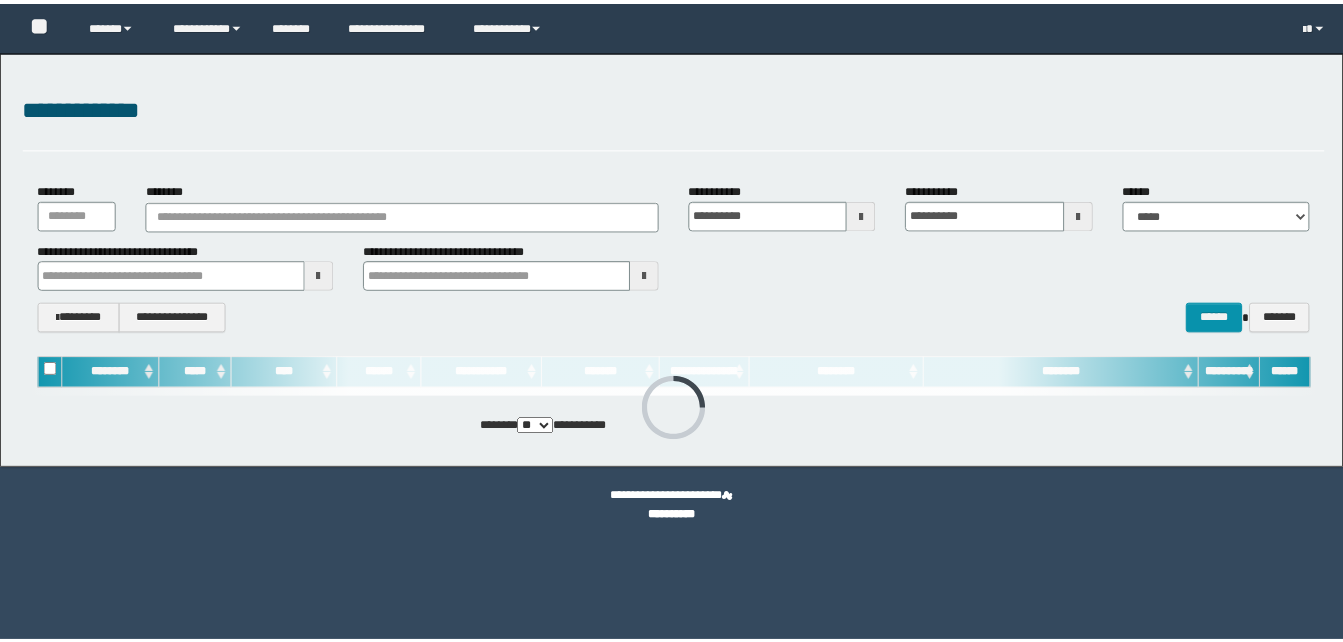 scroll, scrollTop: 0, scrollLeft: 0, axis: both 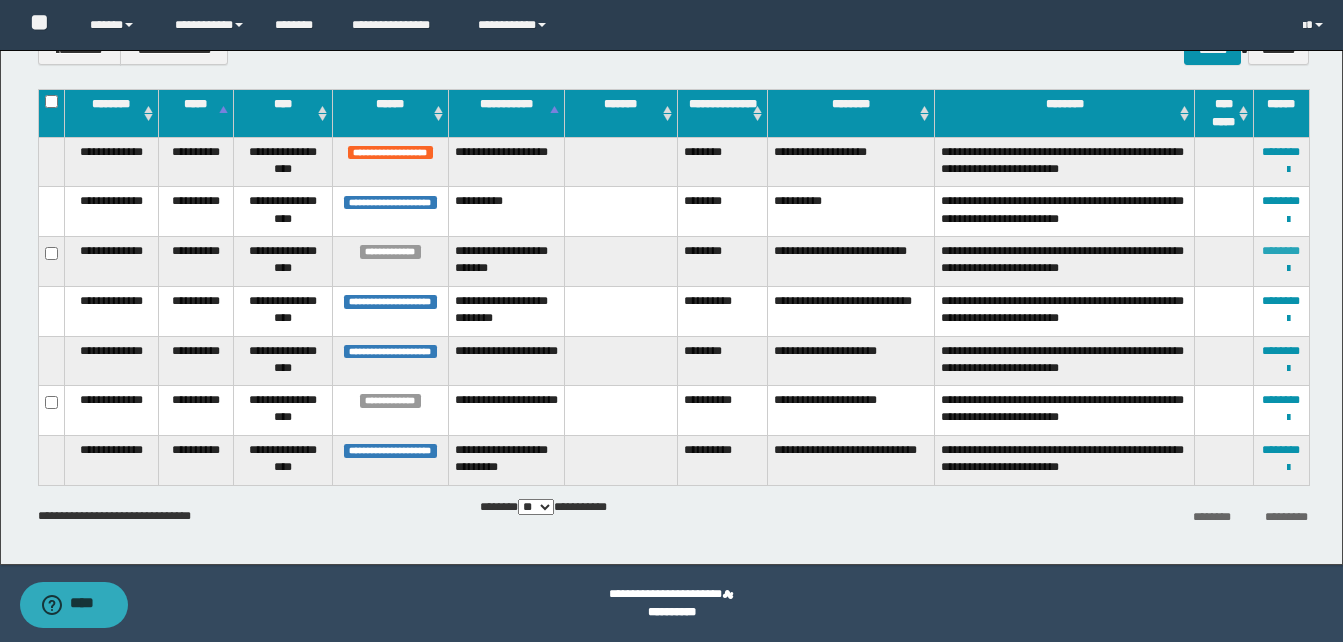 click on "********" at bounding box center [1281, 251] 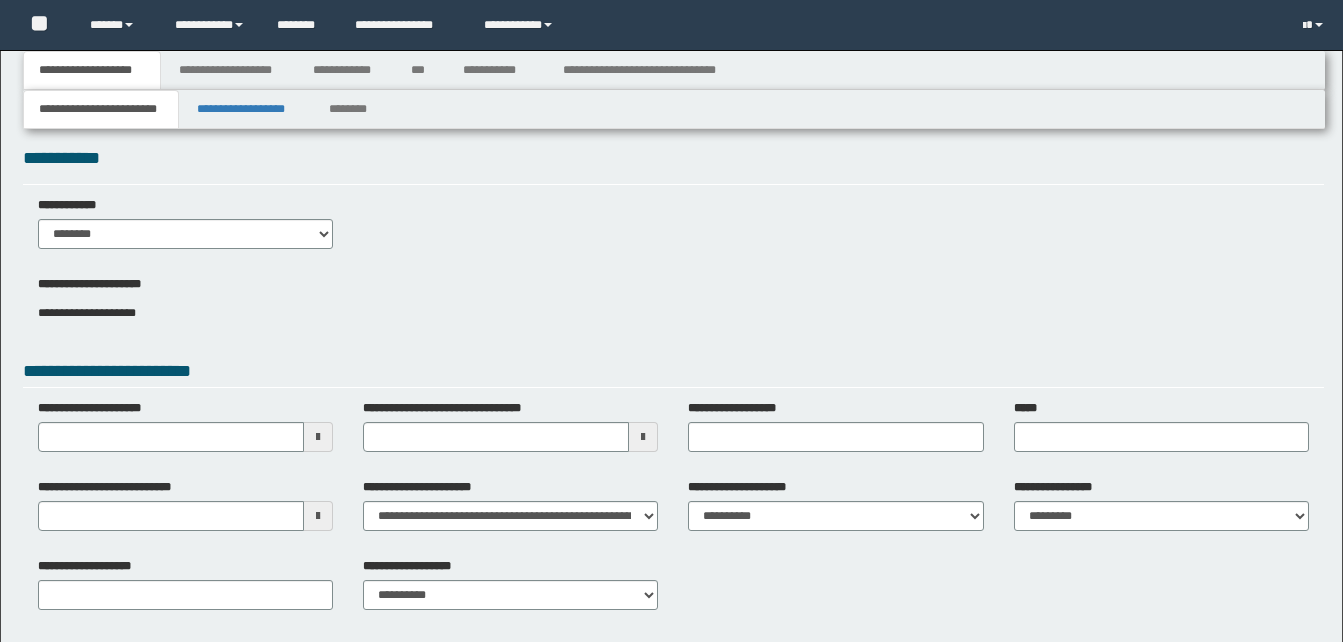 scroll, scrollTop: 0, scrollLeft: 0, axis: both 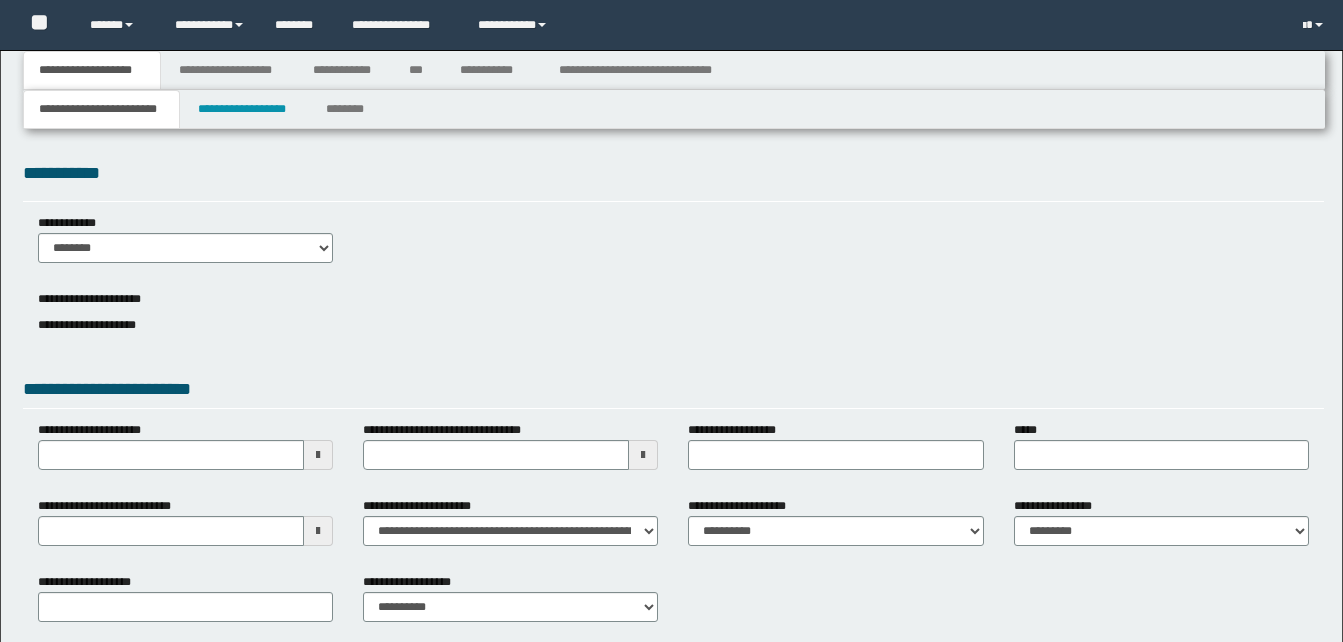 type 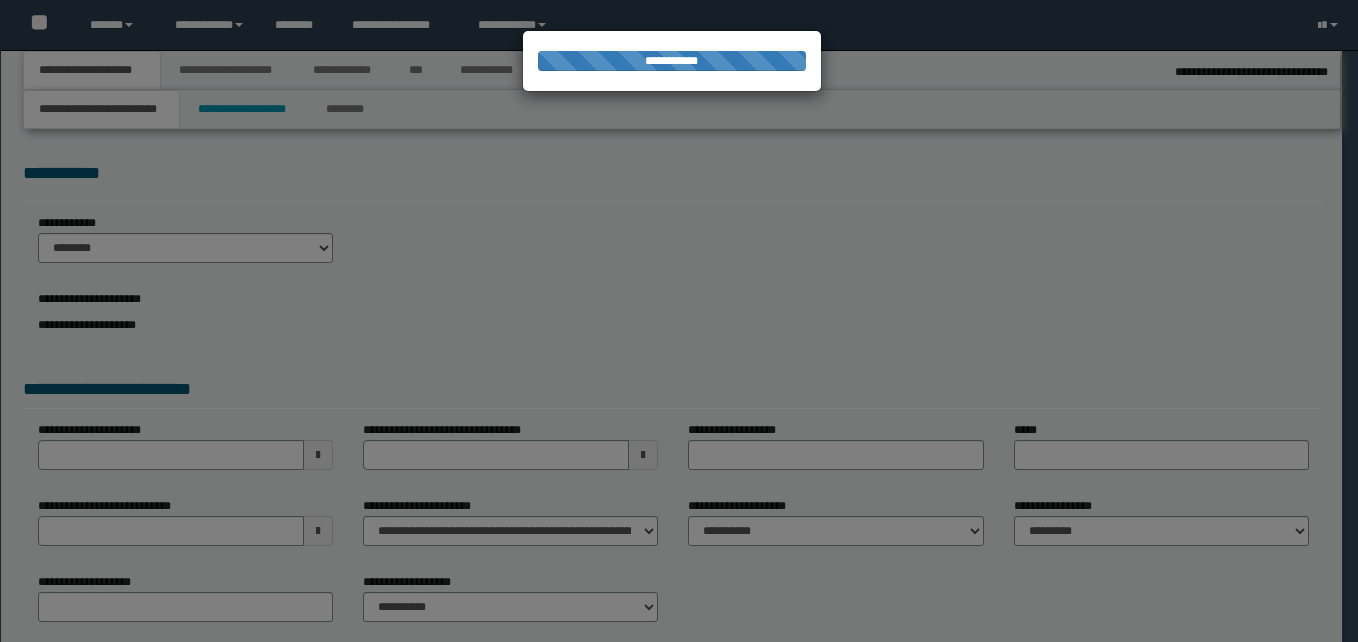 select on "*" 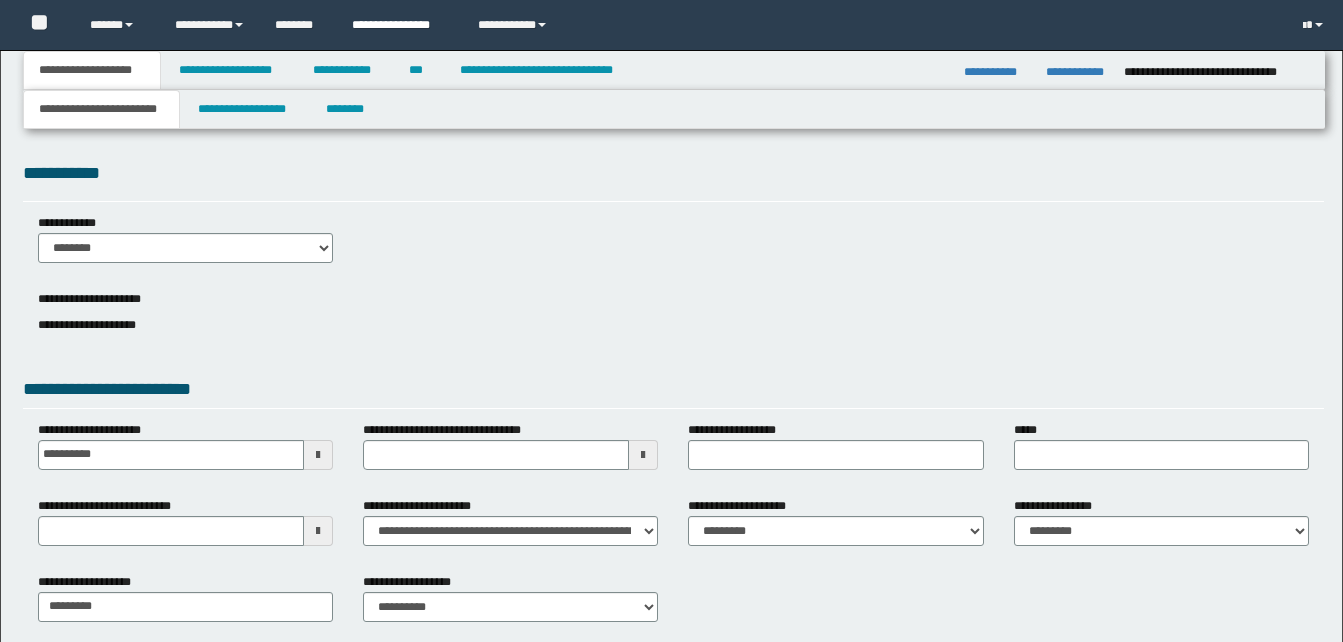 scroll, scrollTop: 0, scrollLeft: 0, axis: both 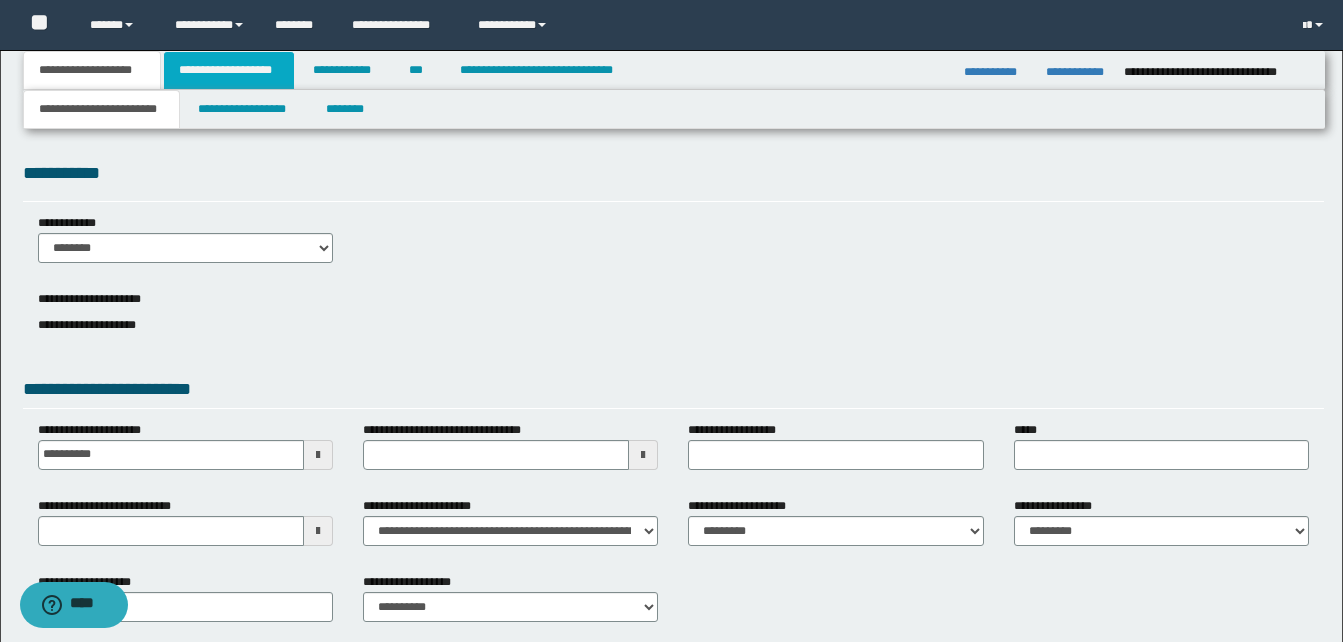 click on "**********" at bounding box center [229, 70] 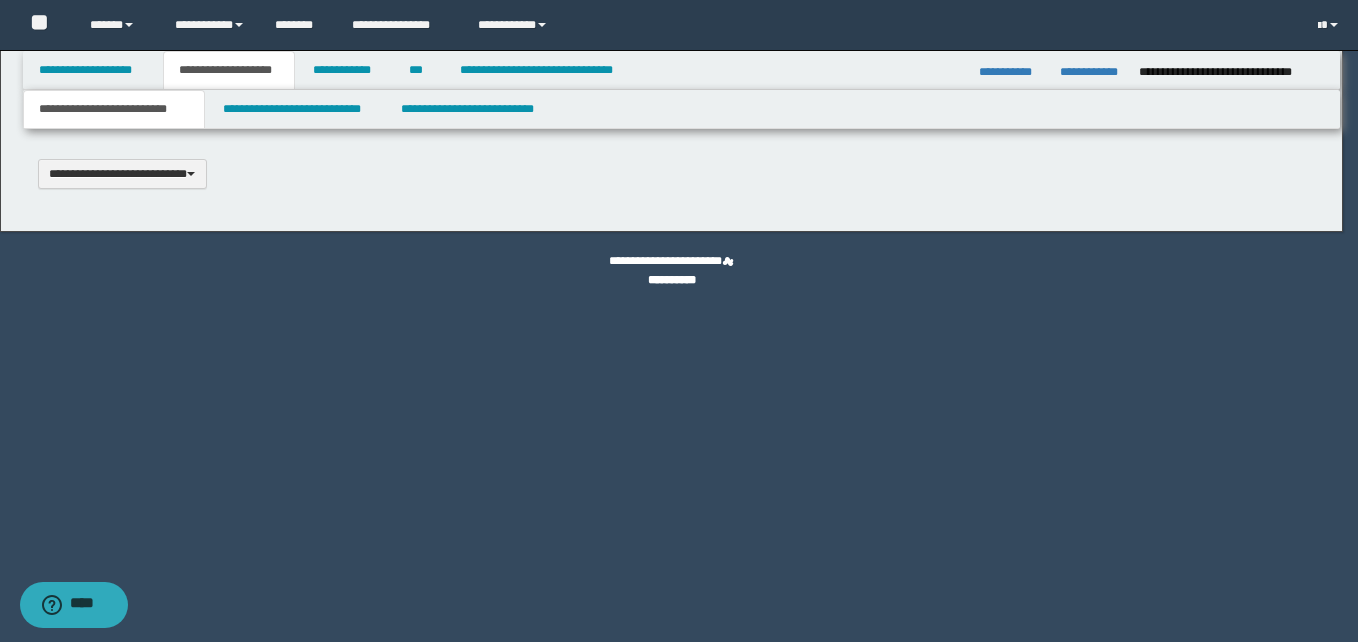 click on "**********" at bounding box center (671, 321) 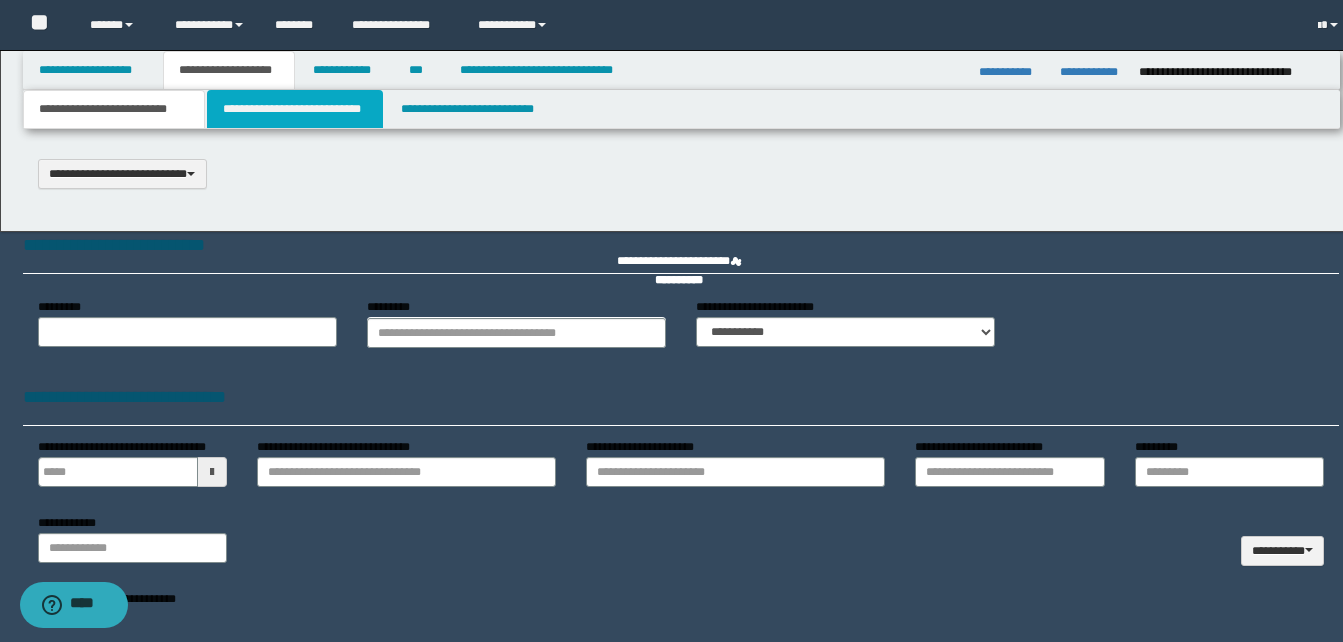 select on "*" 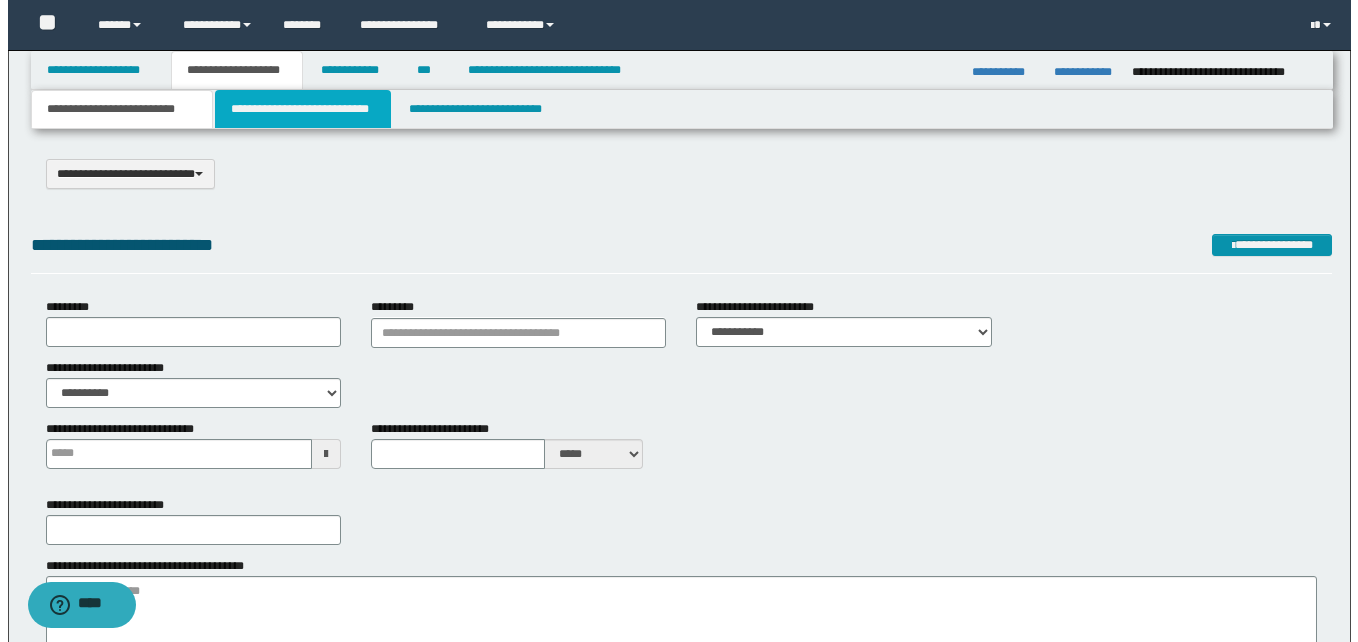 scroll, scrollTop: 0, scrollLeft: 0, axis: both 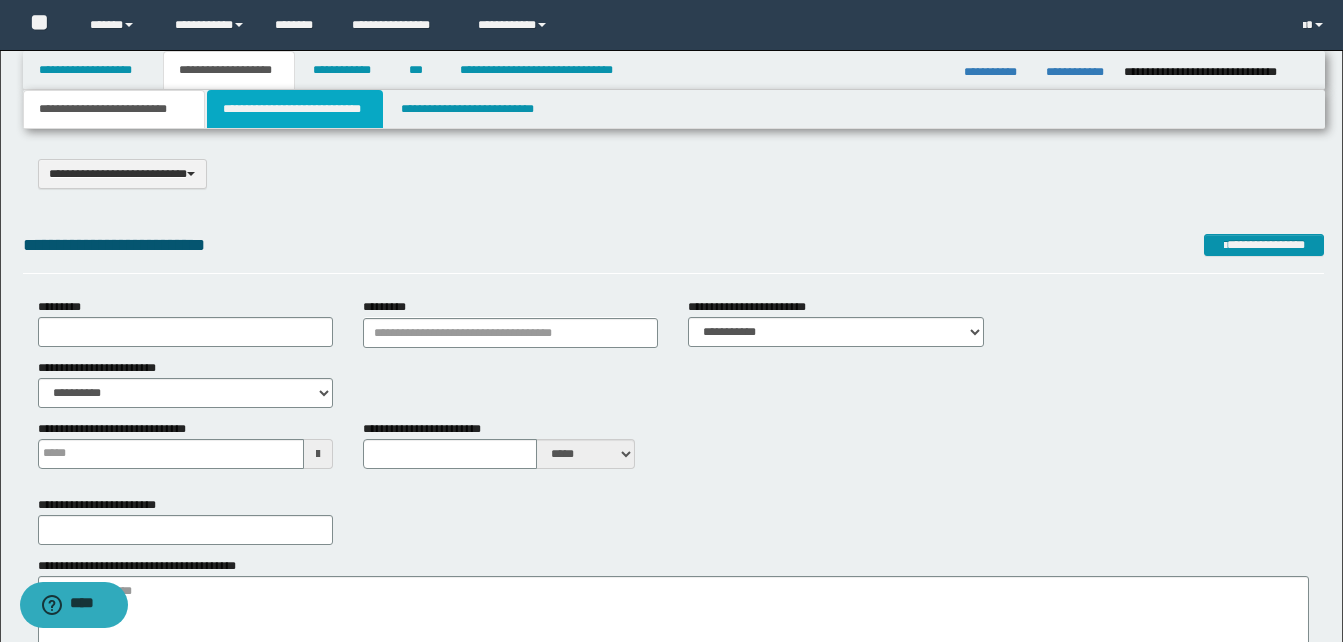click on "**********" at bounding box center [295, 109] 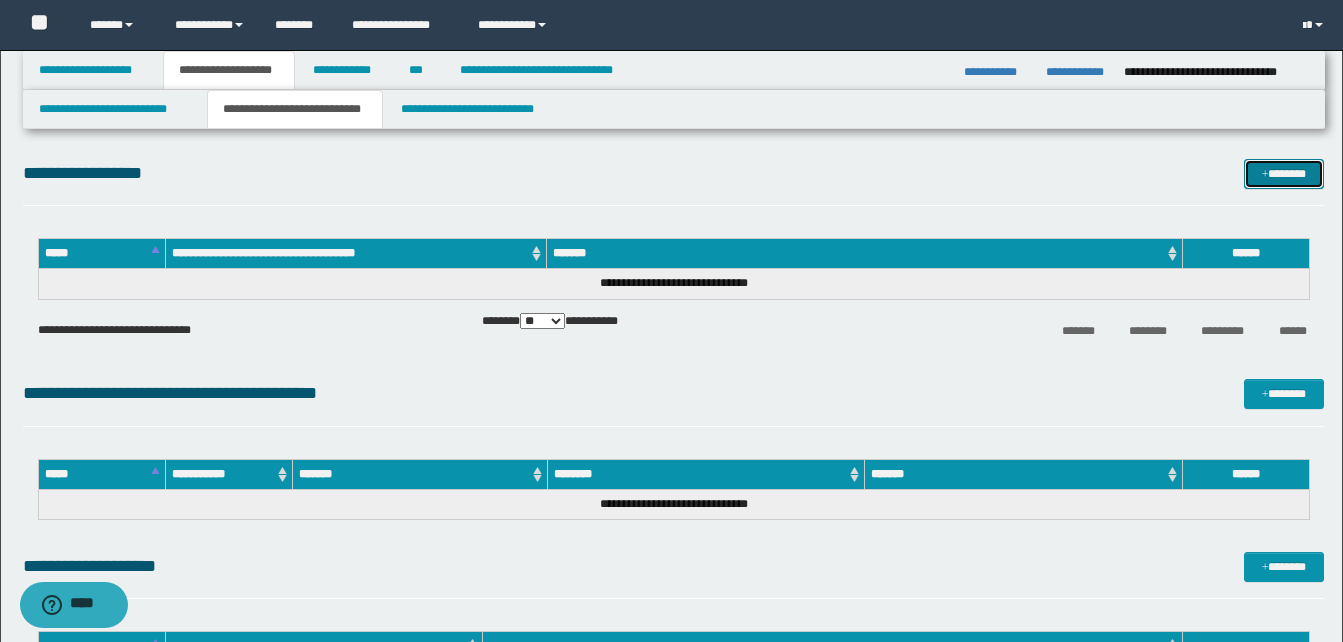 click on "*******" at bounding box center (1284, 174) 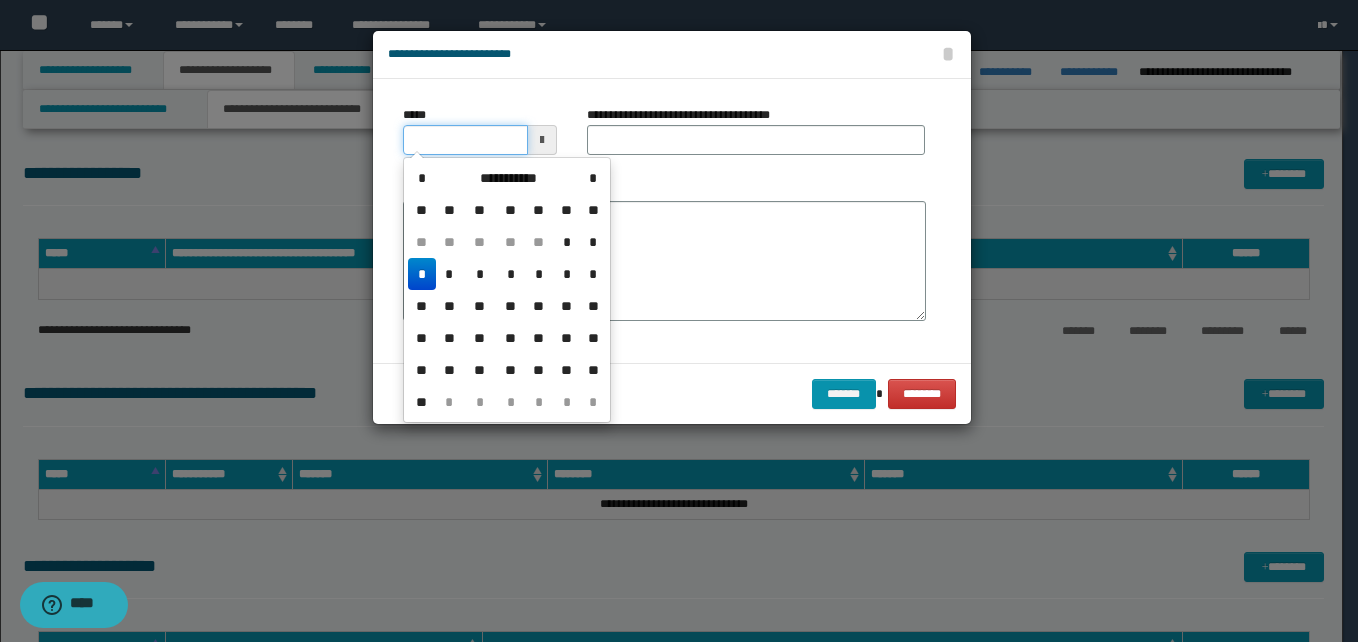 click on "*****" at bounding box center (465, 140) 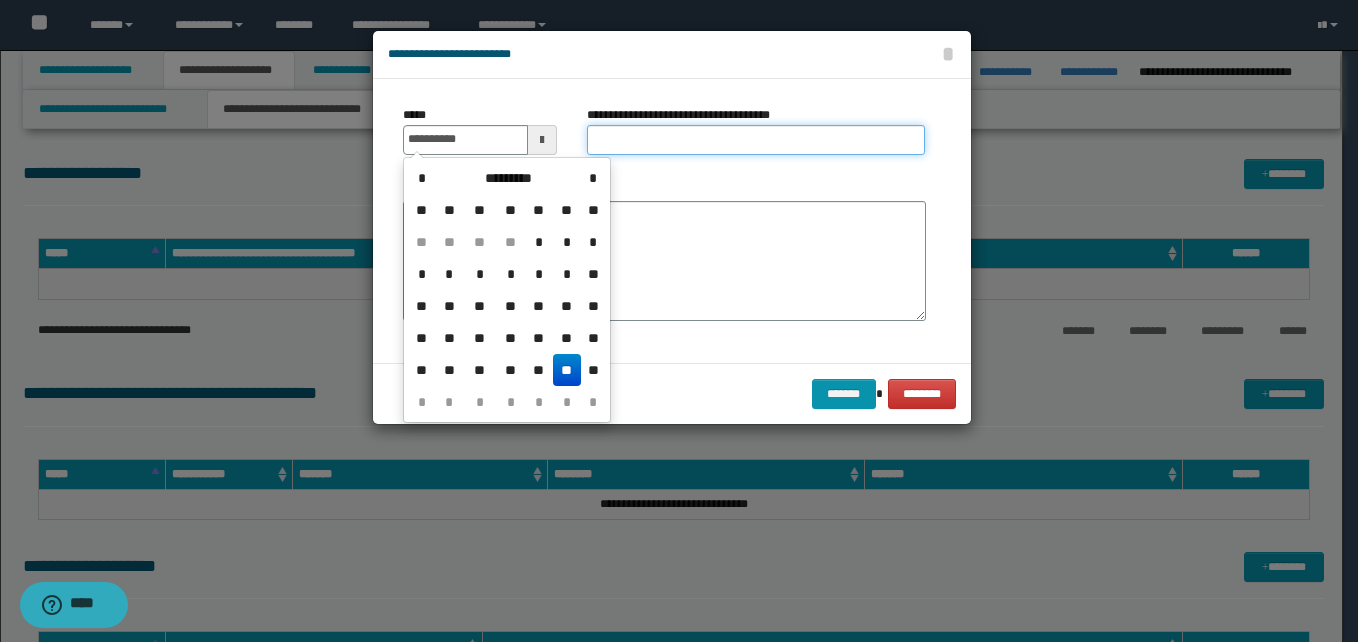 type on "**********" 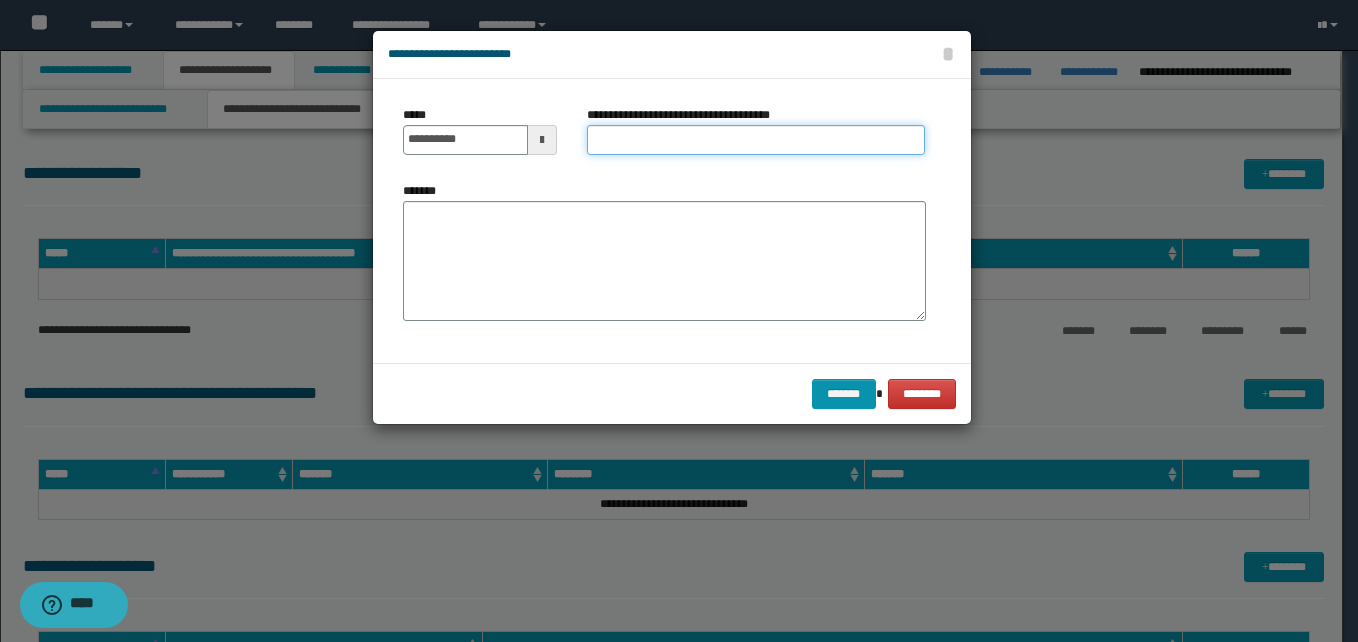 click on "**********" at bounding box center (756, 140) 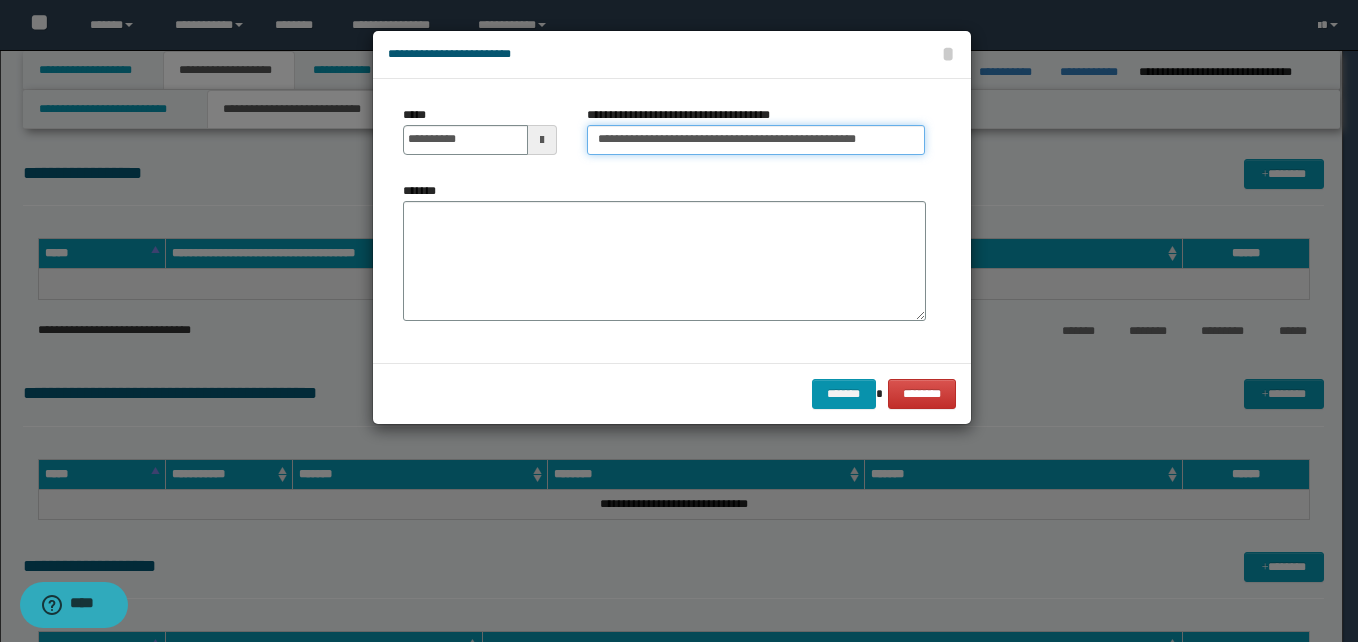 type on "**********" 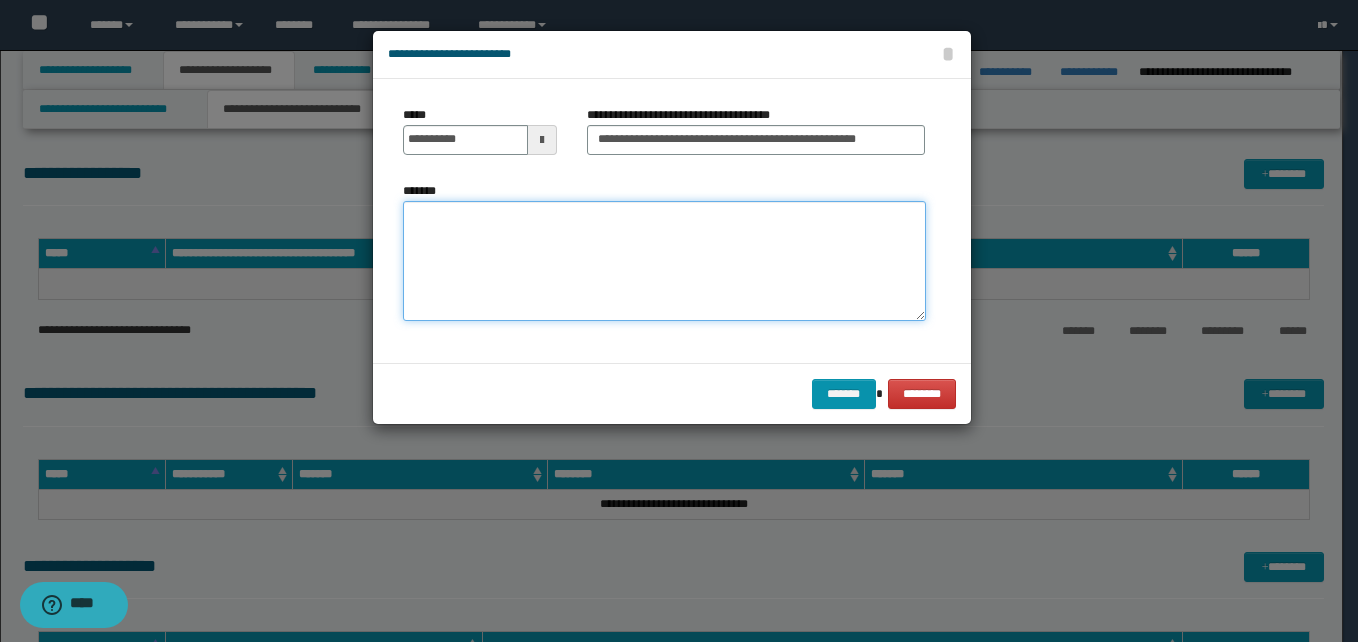click on "*******" at bounding box center [664, 261] 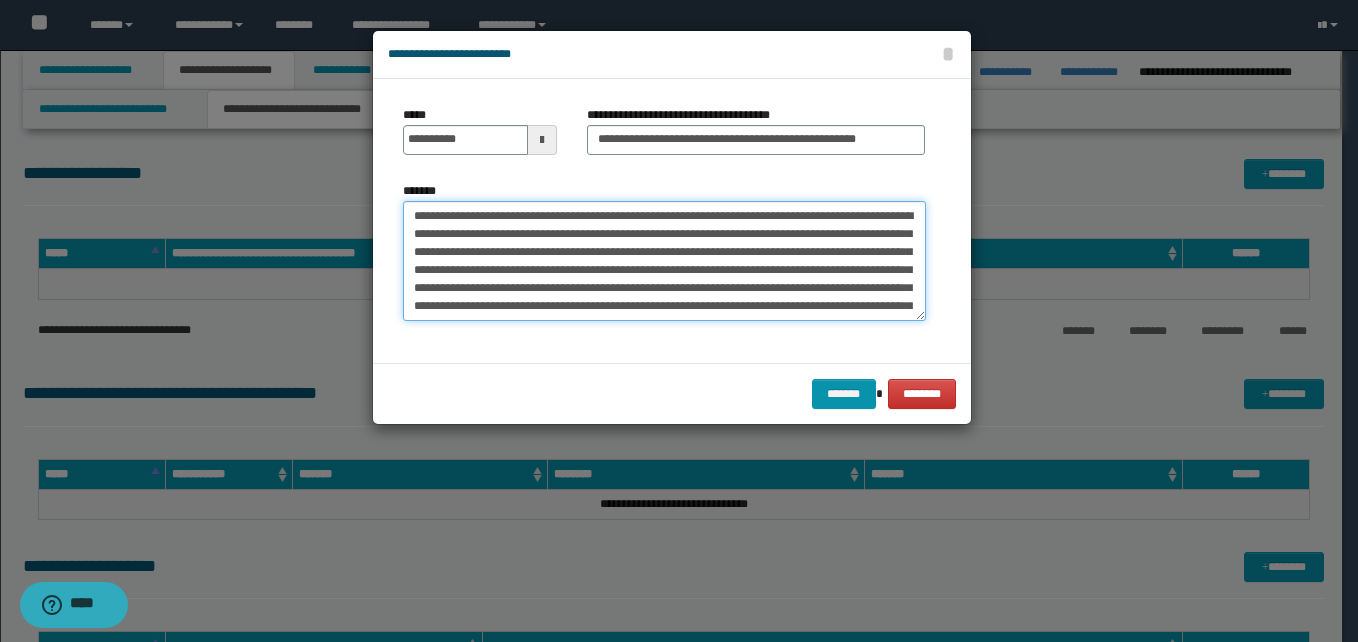 scroll, scrollTop: 552, scrollLeft: 0, axis: vertical 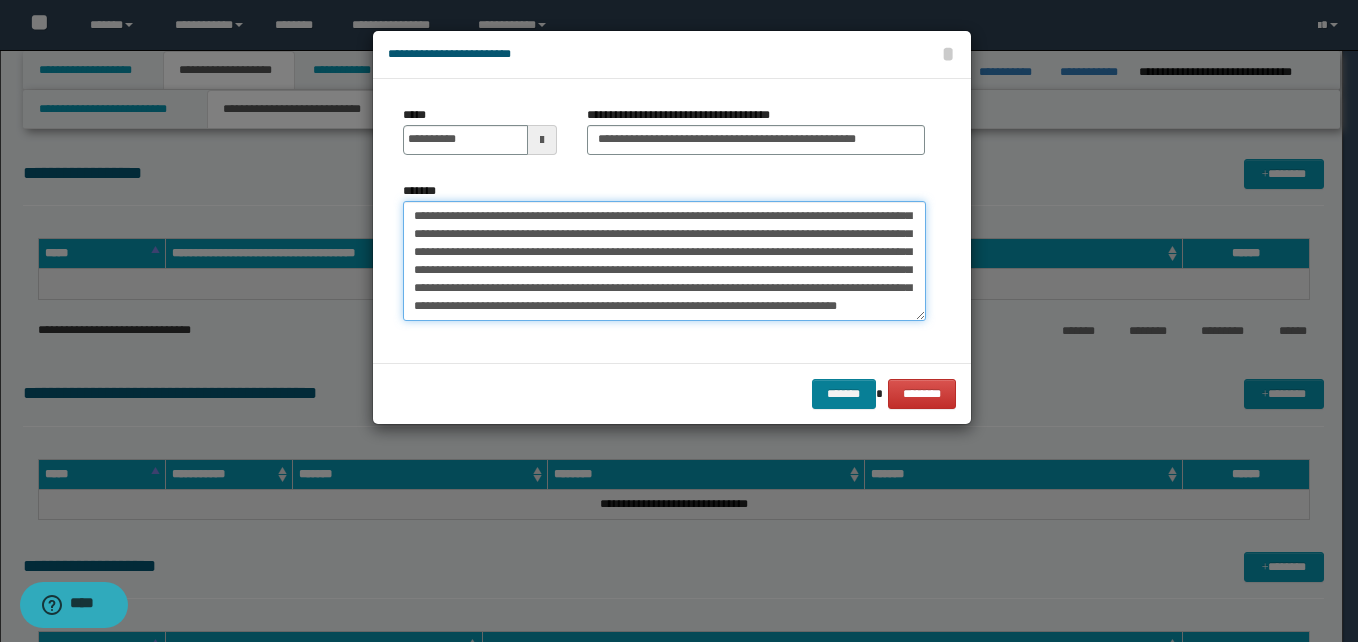 type on "**********" 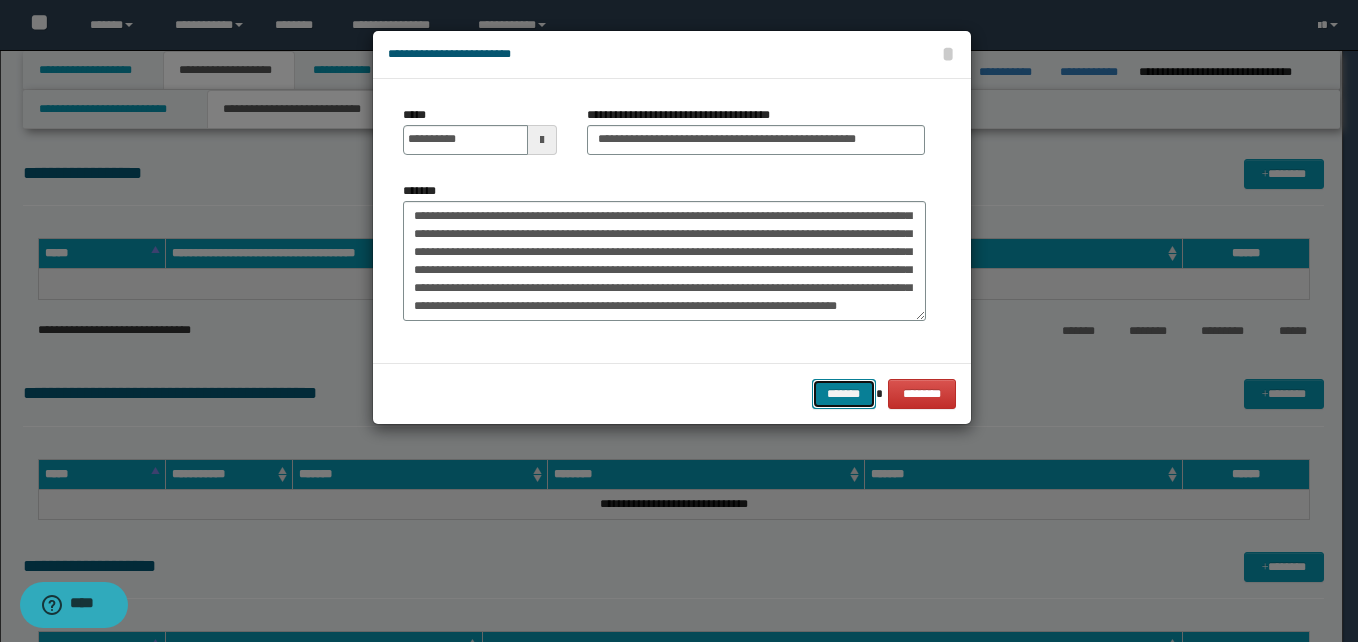 click on "*******" at bounding box center (844, 394) 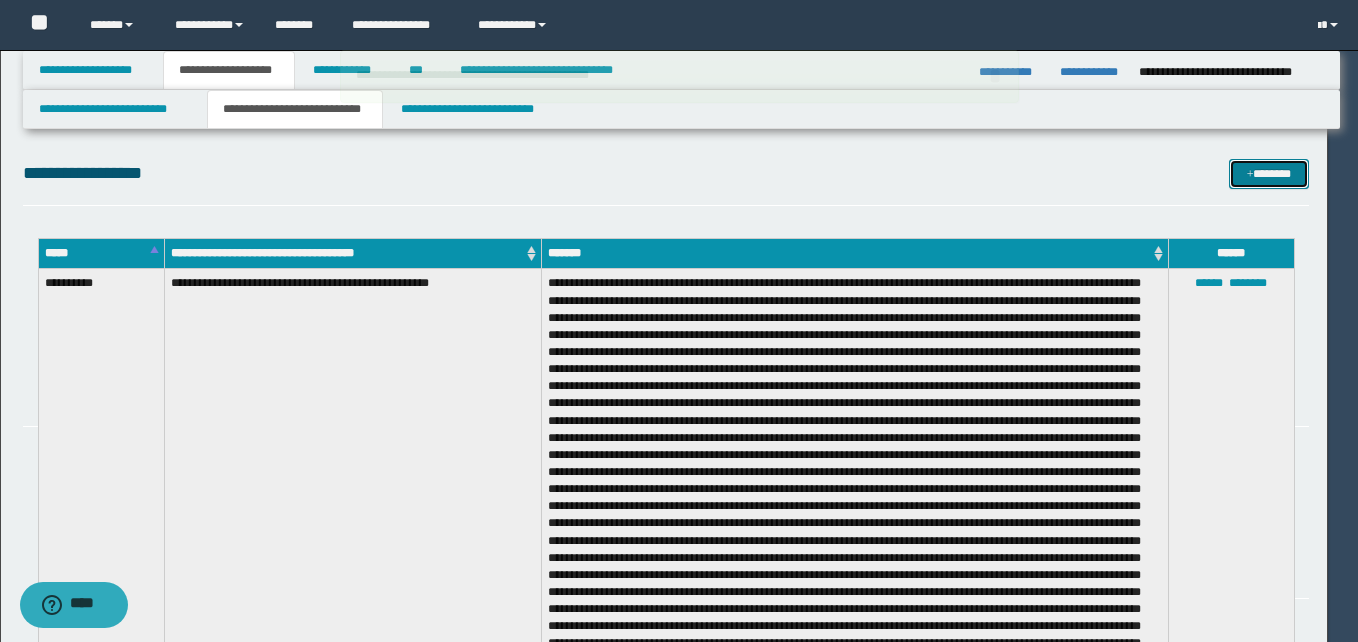 type 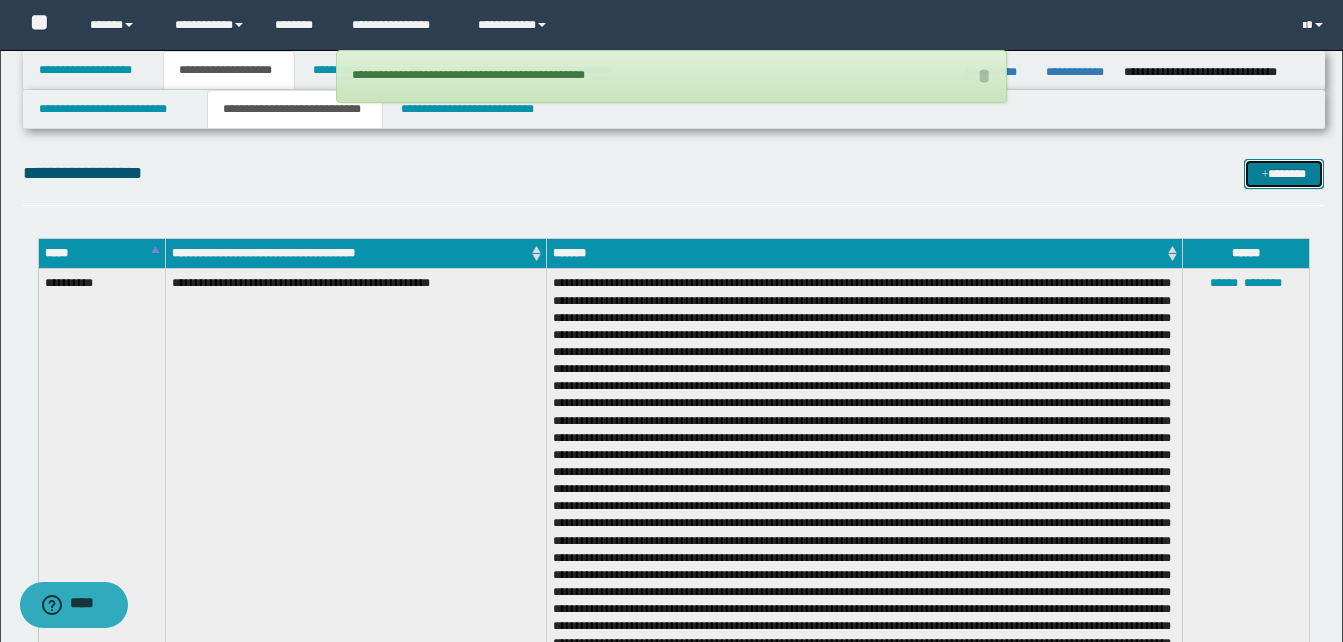 click on "*******" at bounding box center (1284, 174) 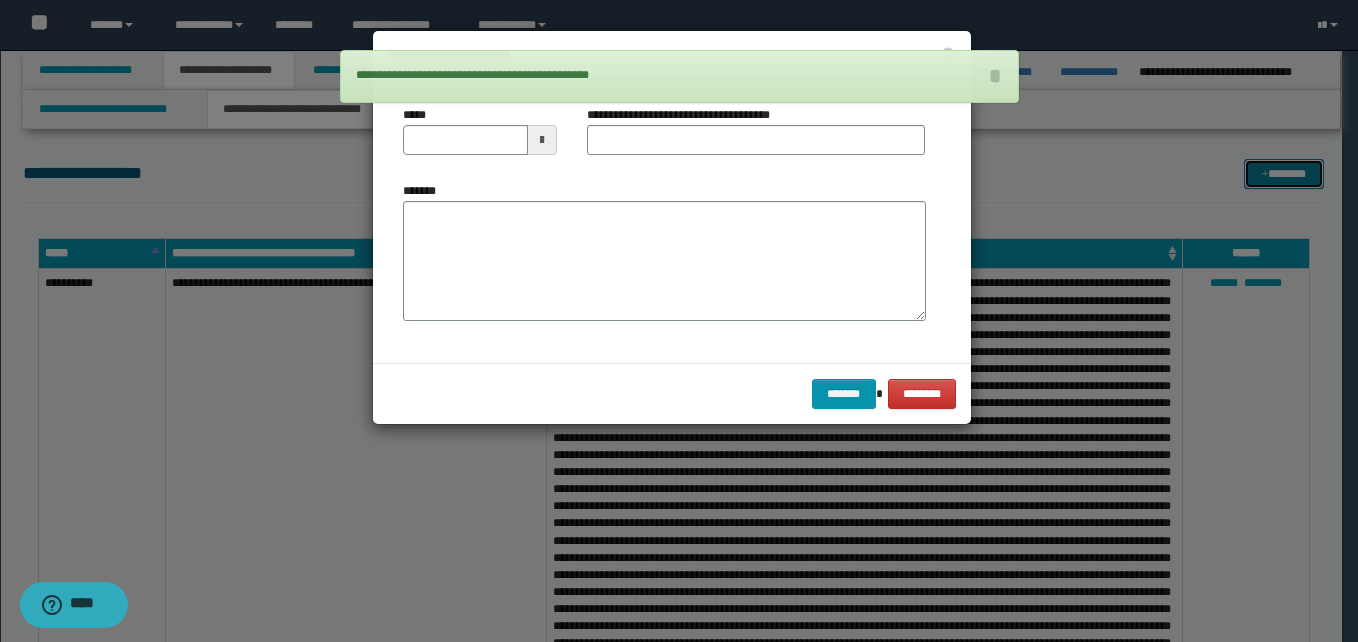 scroll, scrollTop: 0, scrollLeft: 0, axis: both 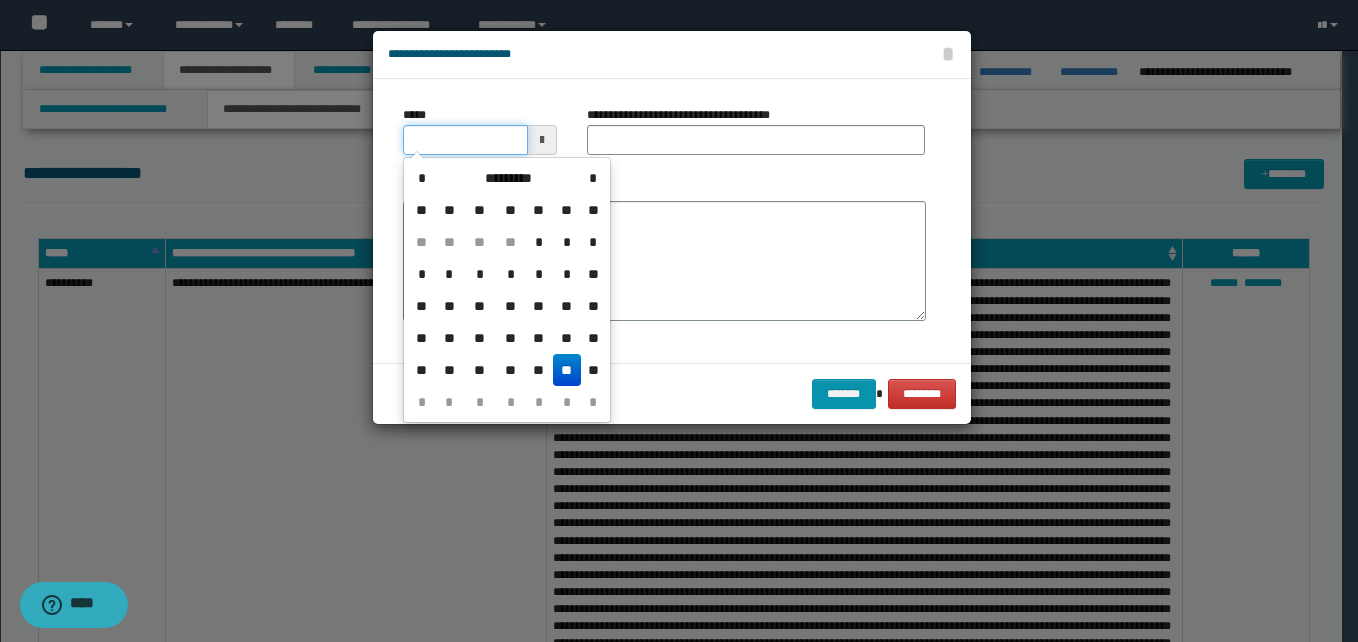 click on "*****" at bounding box center [465, 140] 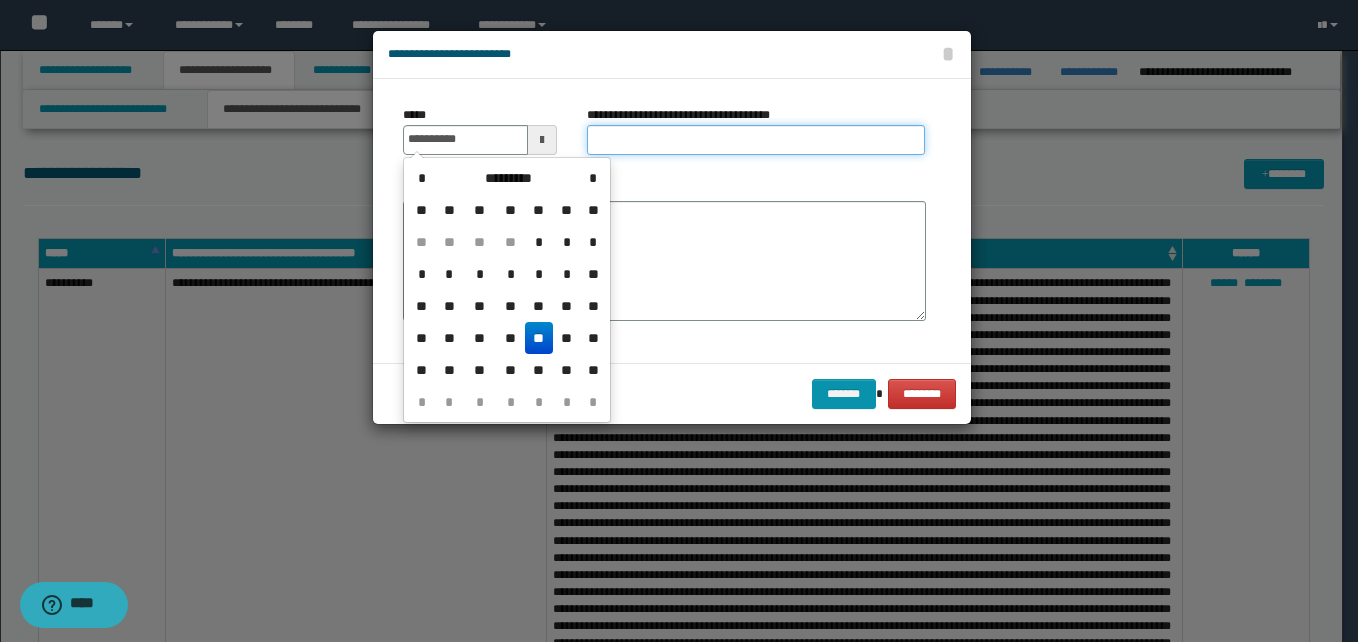 type on "**********" 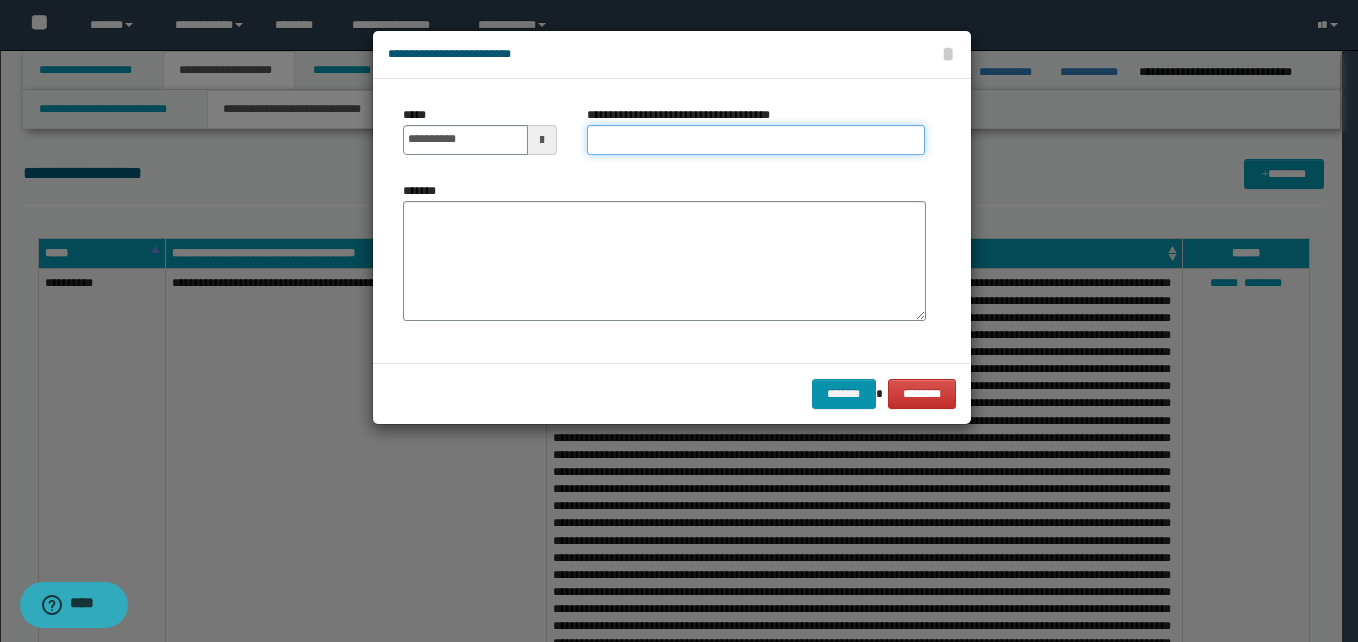 click on "**********" at bounding box center (756, 140) 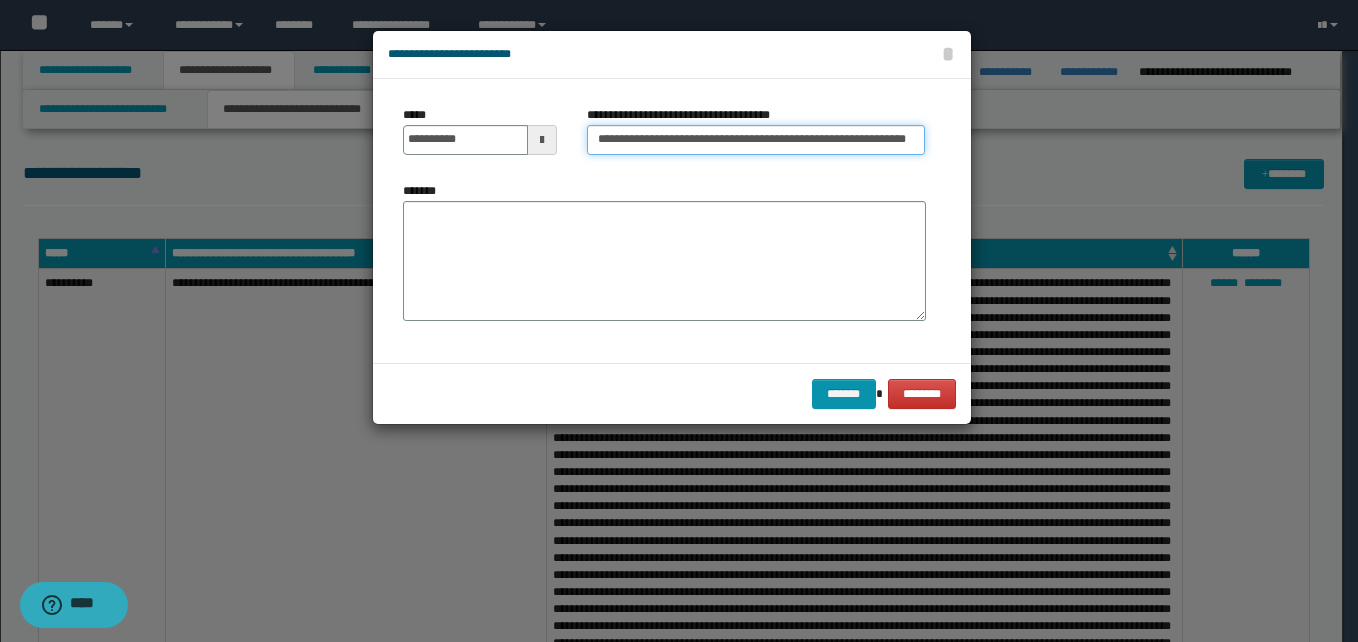 scroll, scrollTop: 0, scrollLeft: 25, axis: horizontal 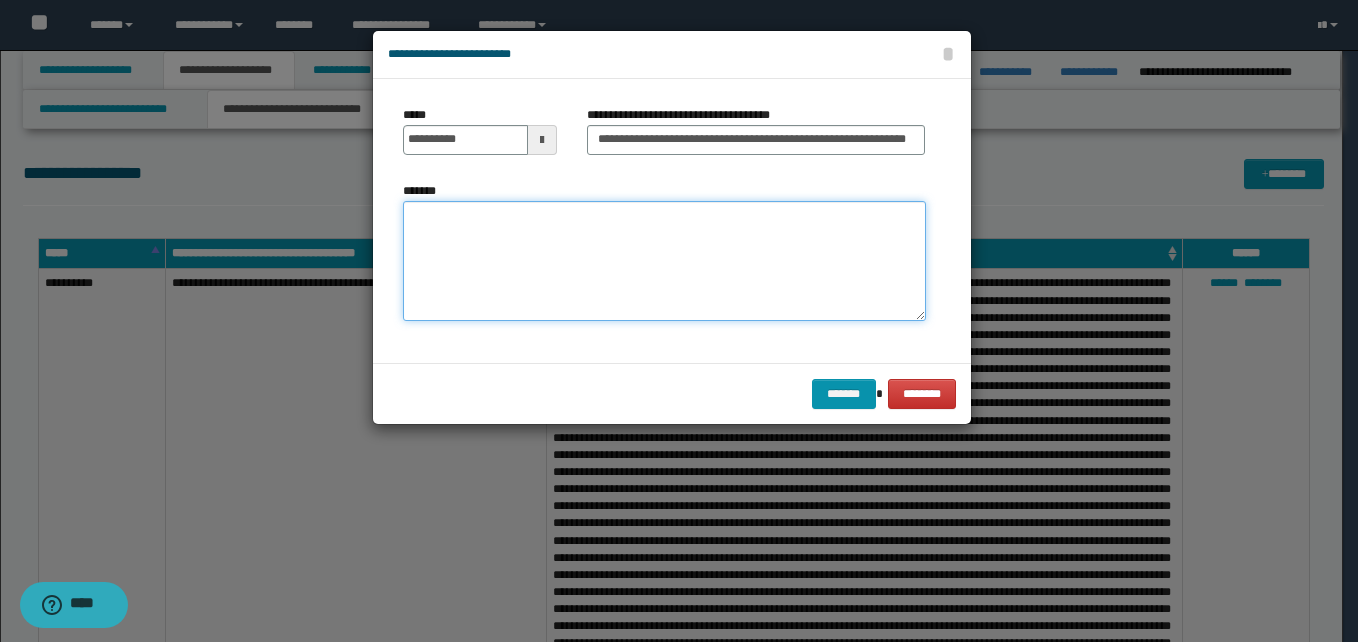 click on "*******" at bounding box center [664, 261] 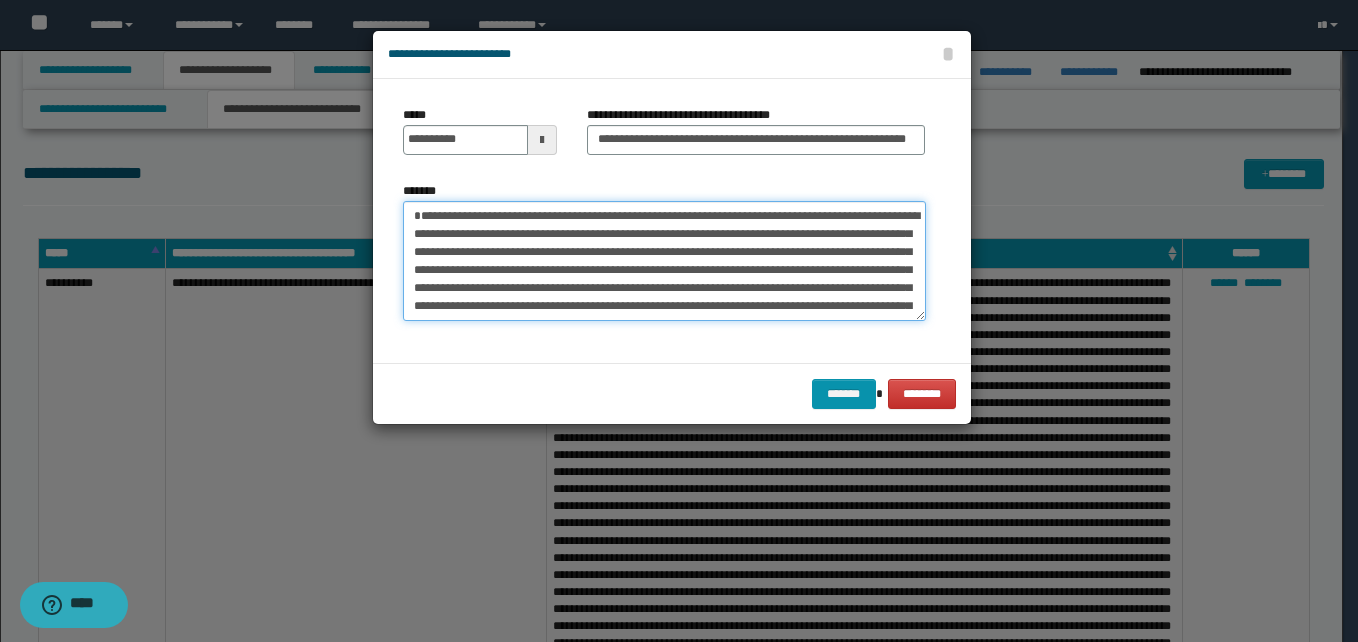 scroll, scrollTop: 210, scrollLeft: 0, axis: vertical 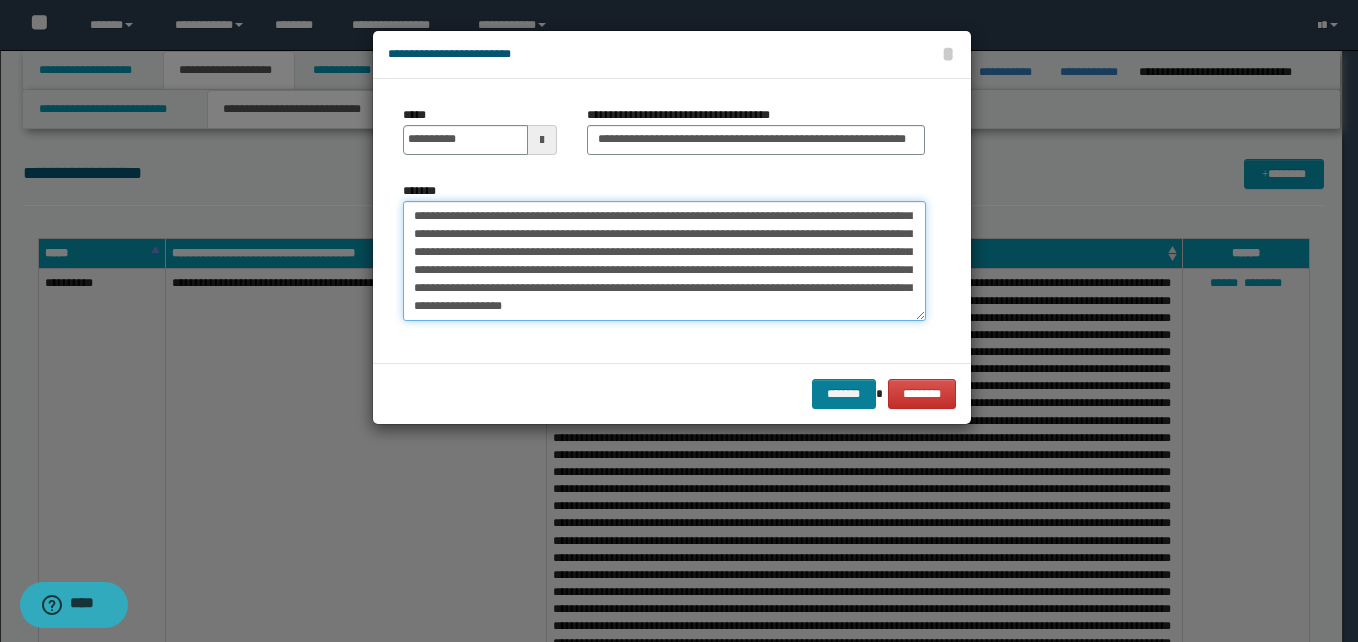 type on "**********" 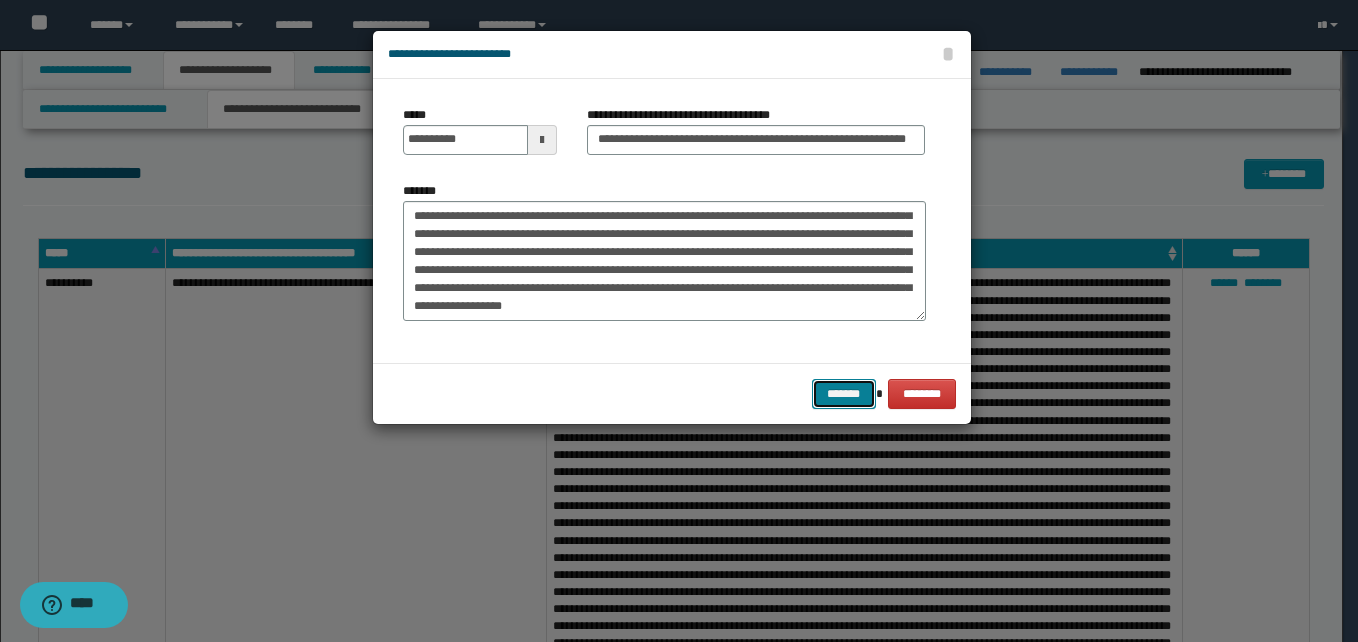 click on "*******" at bounding box center (844, 394) 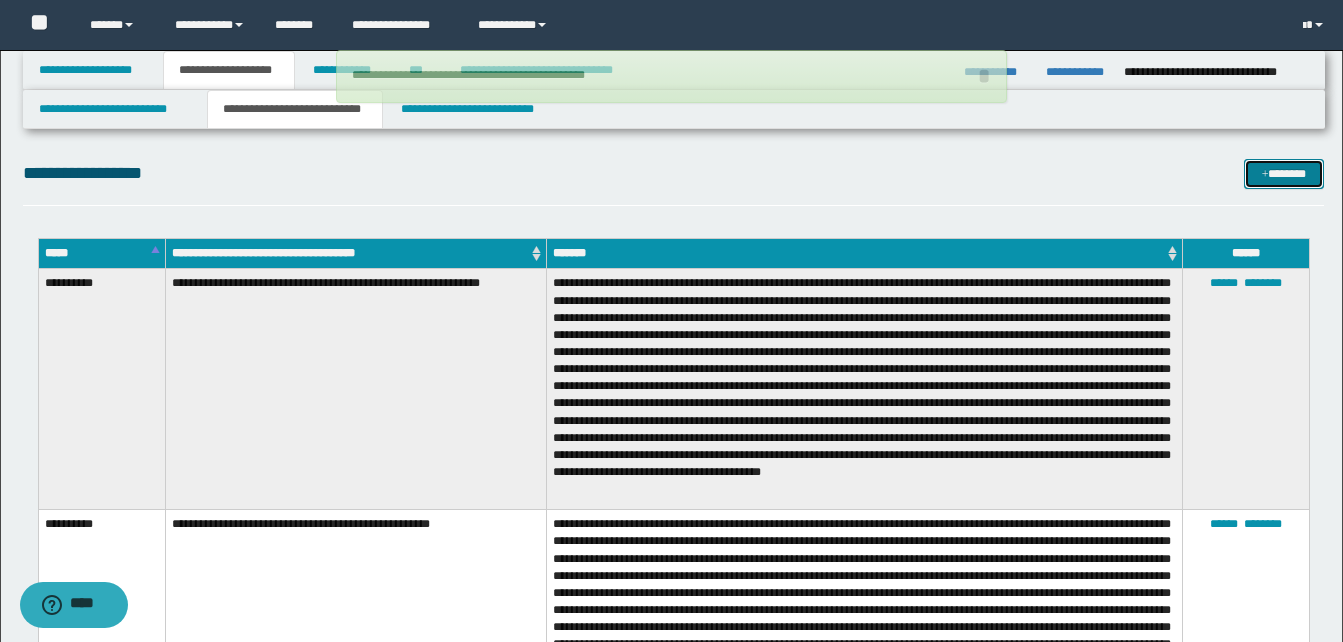 type 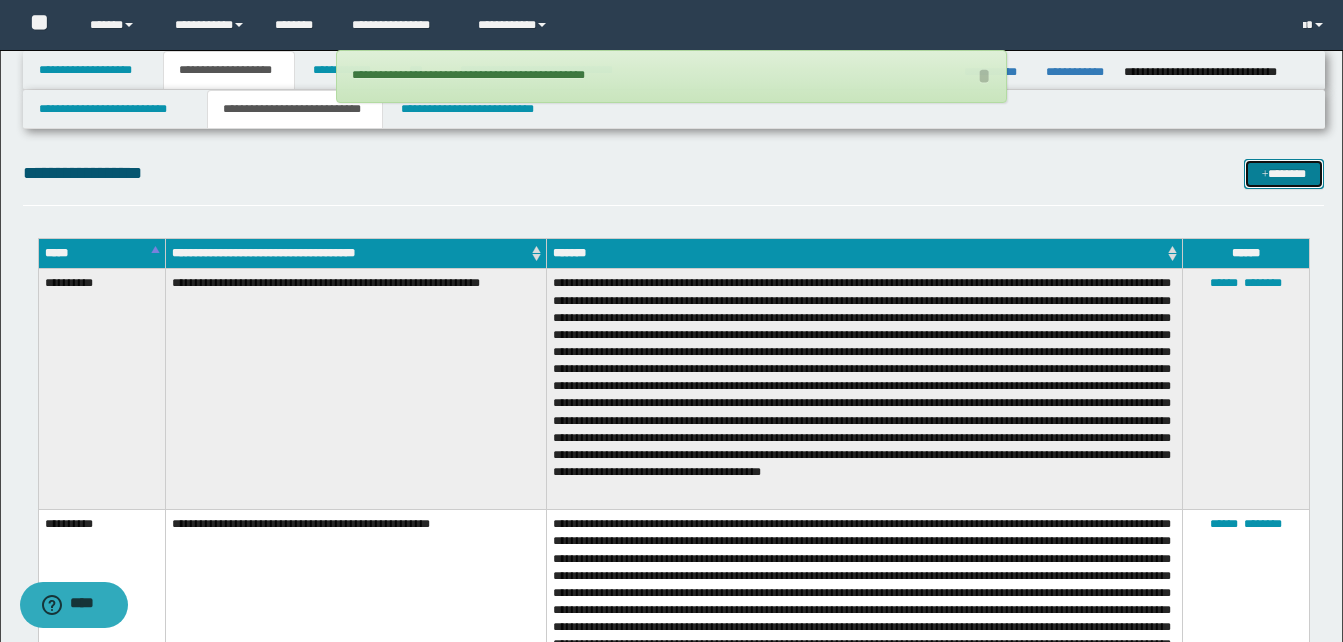 click on "*******" at bounding box center (1284, 174) 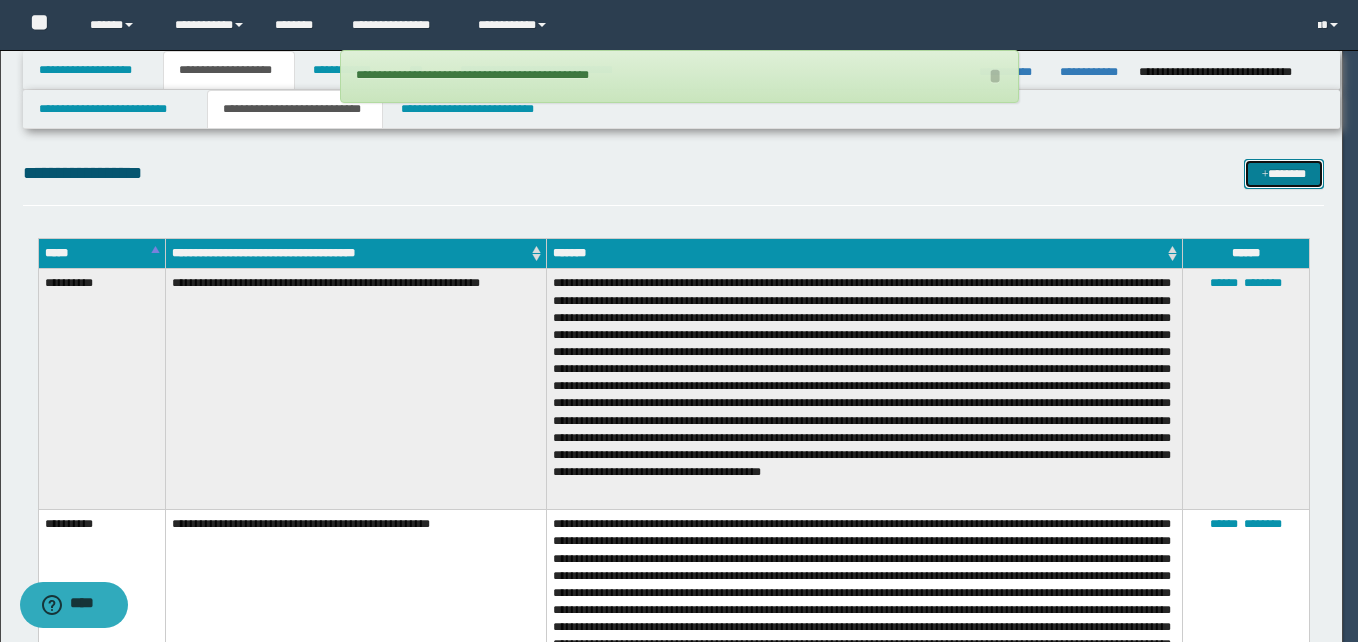 scroll, scrollTop: 0, scrollLeft: 0, axis: both 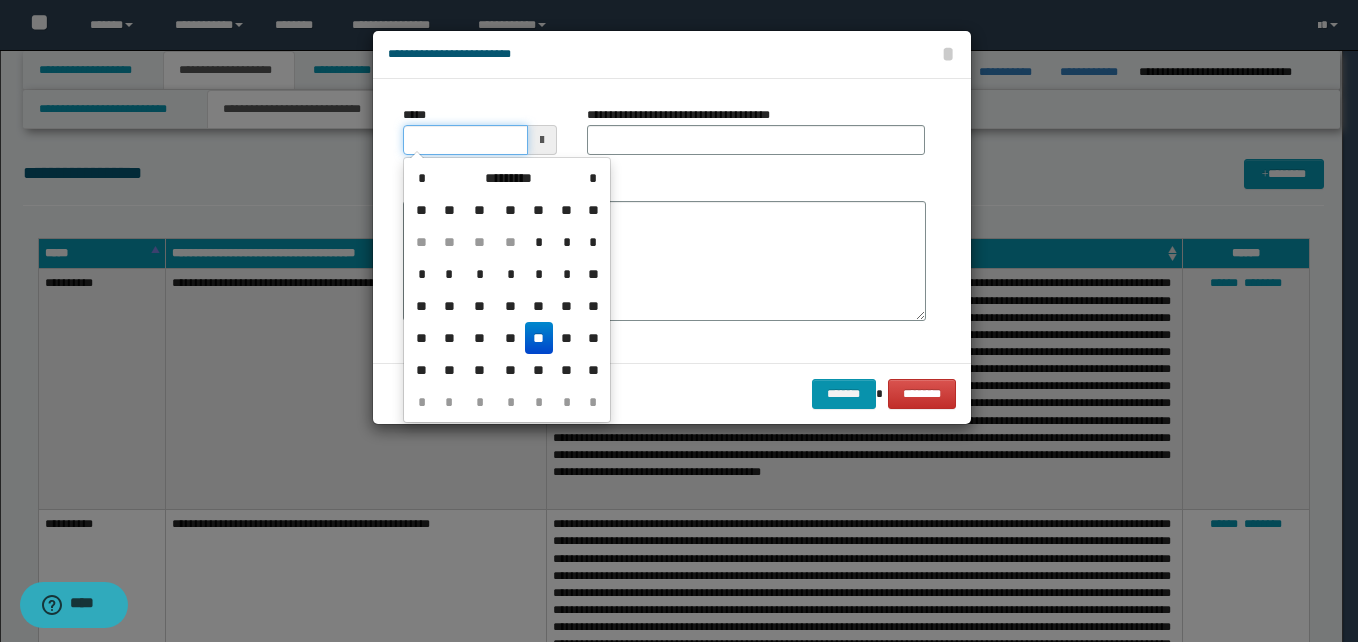 click on "*****" at bounding box center [465, 140] 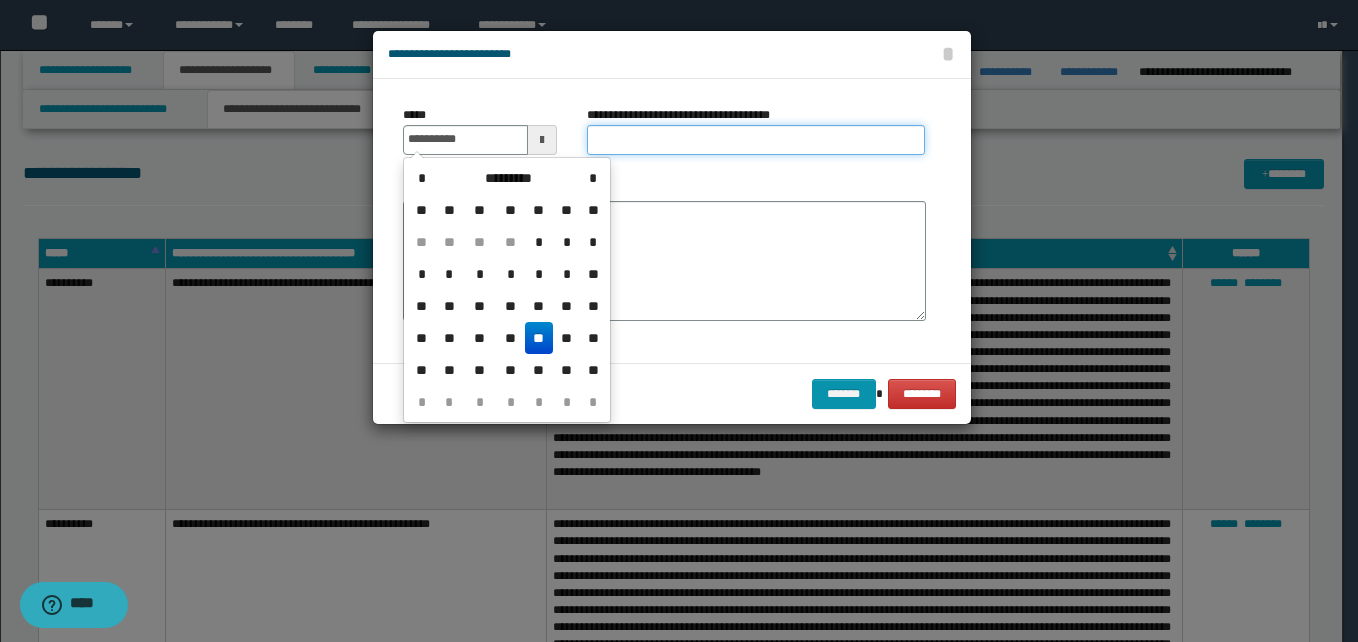 type on "**********" 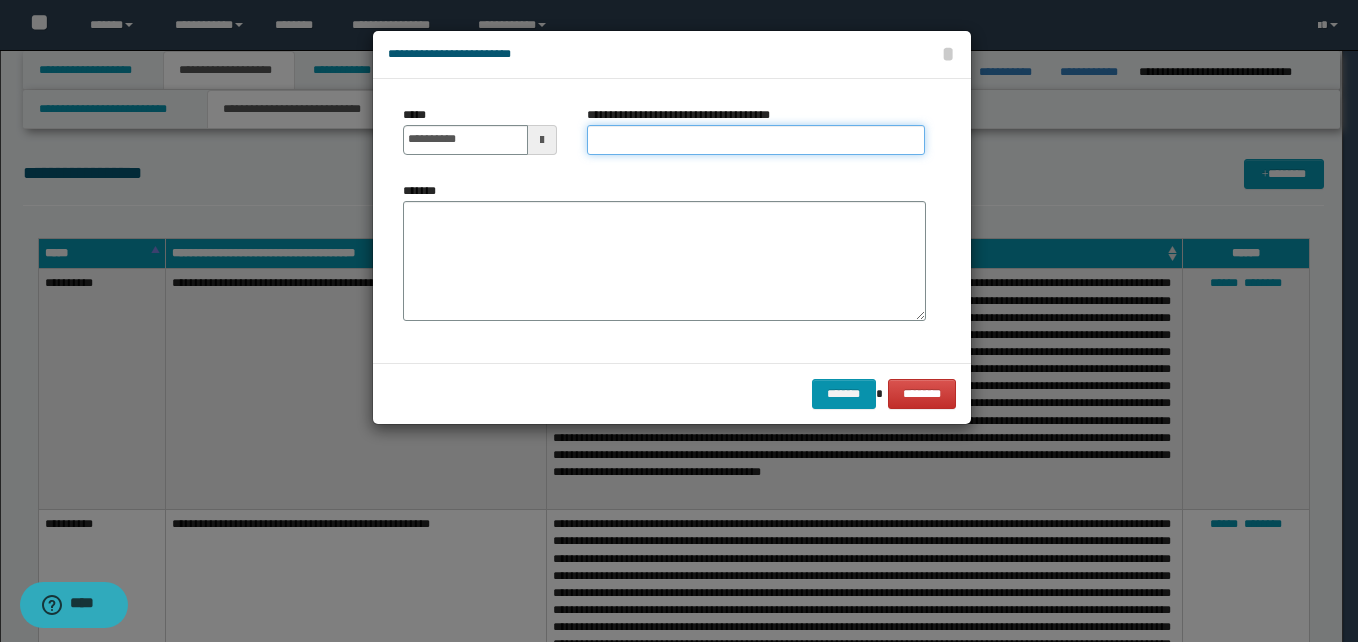 click on "**********" at bounding box center (756, 140) 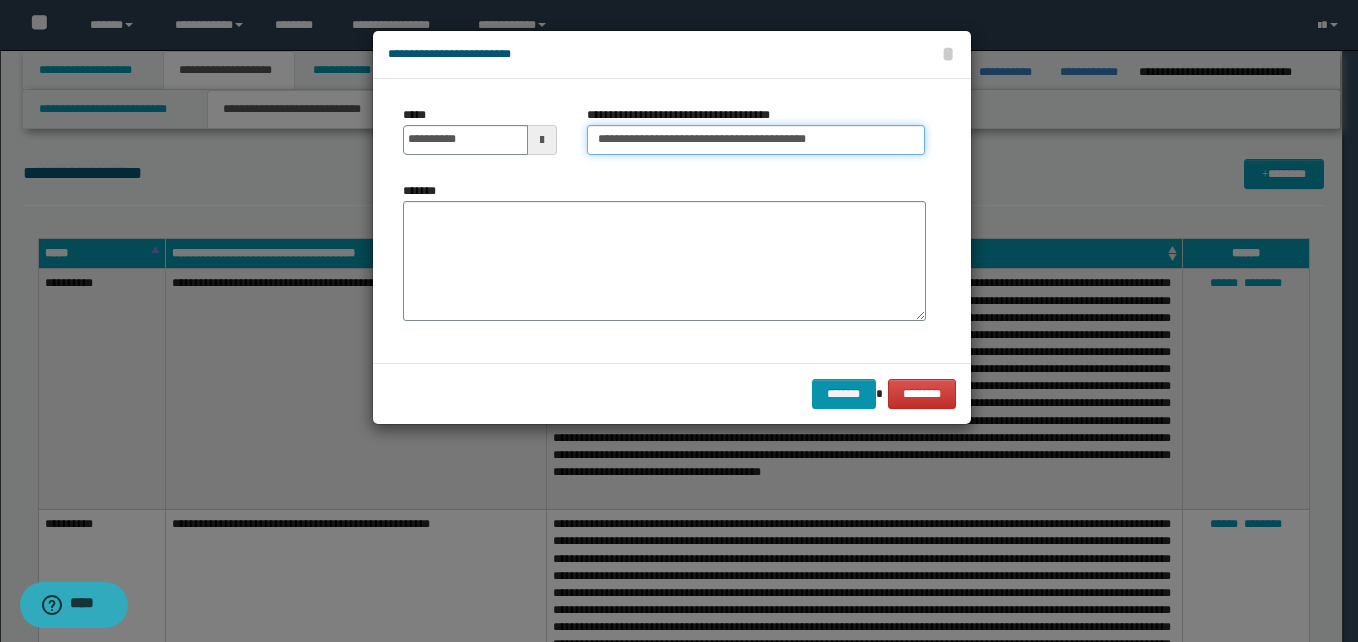 type on "**********" 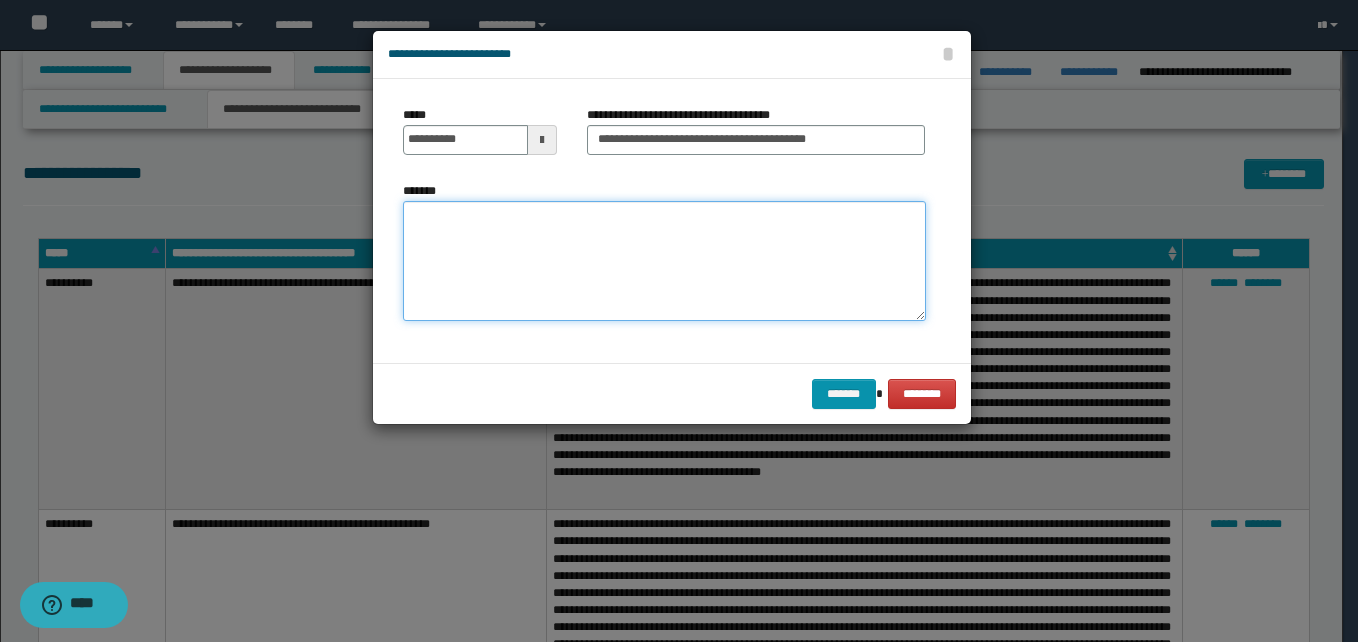 click on "*******" at bounding box center [664, 261] 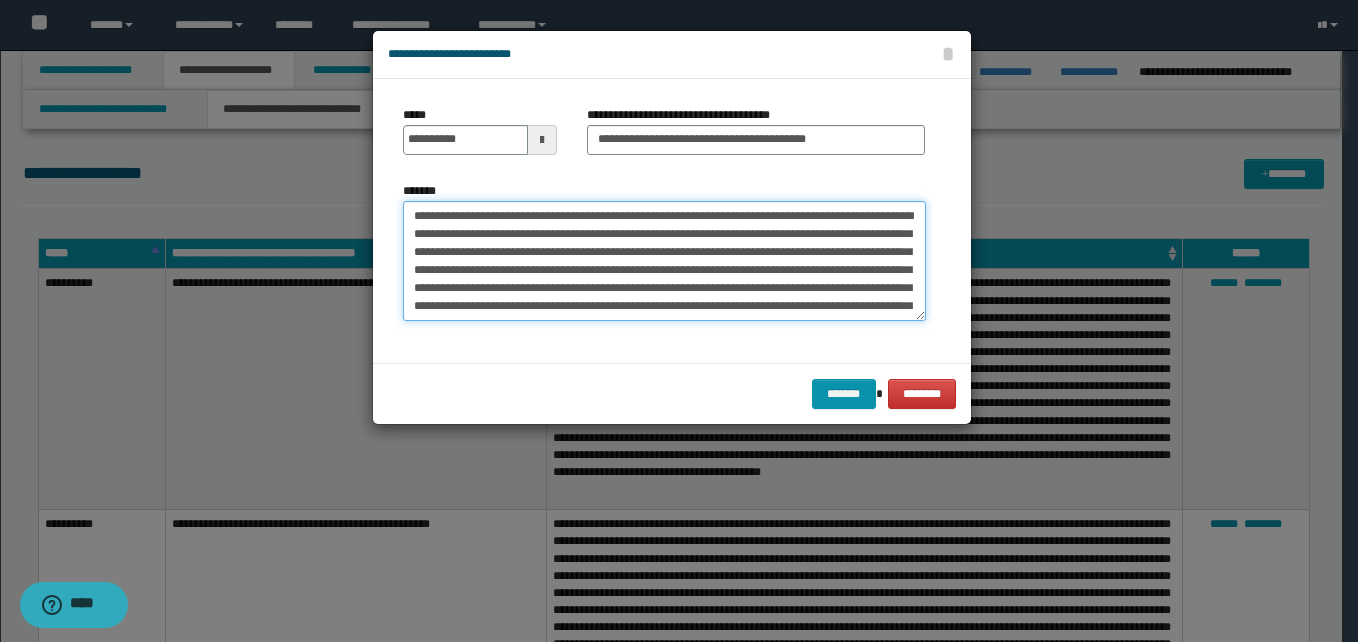 scroll, scrollTop: 444, scrollLeft: 0, axis: vertical 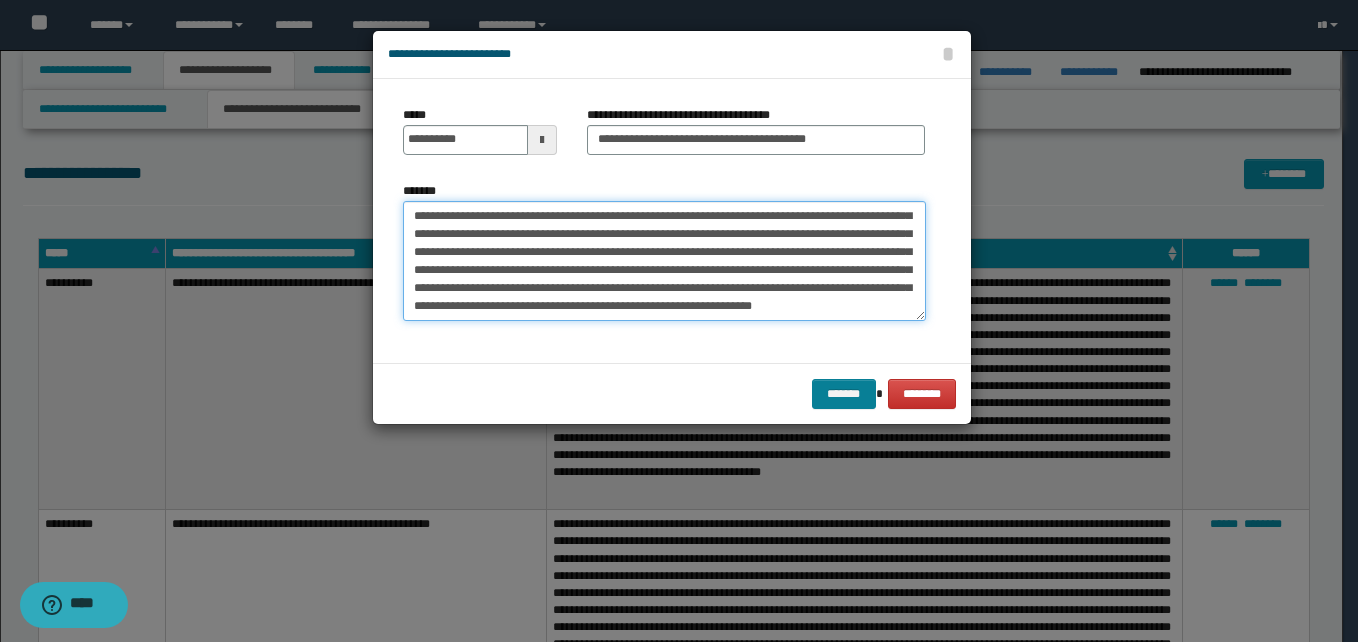 type on "**********" 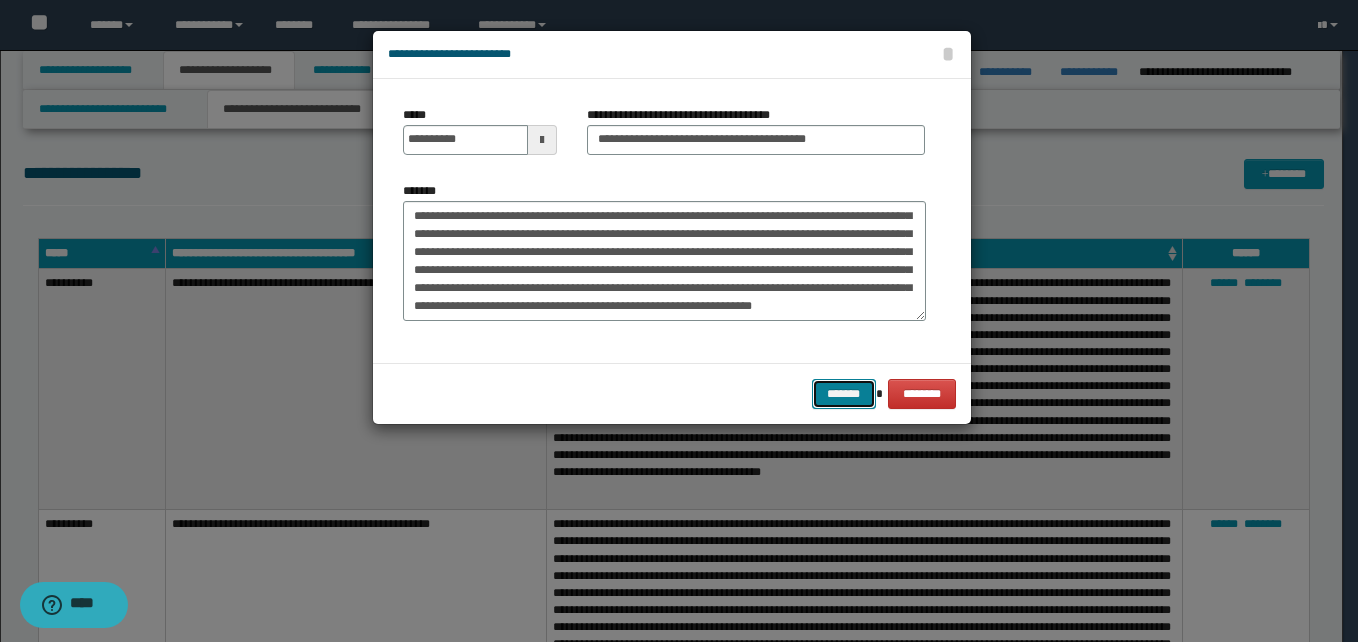 click on "*******" at bounding box center [844, 394] 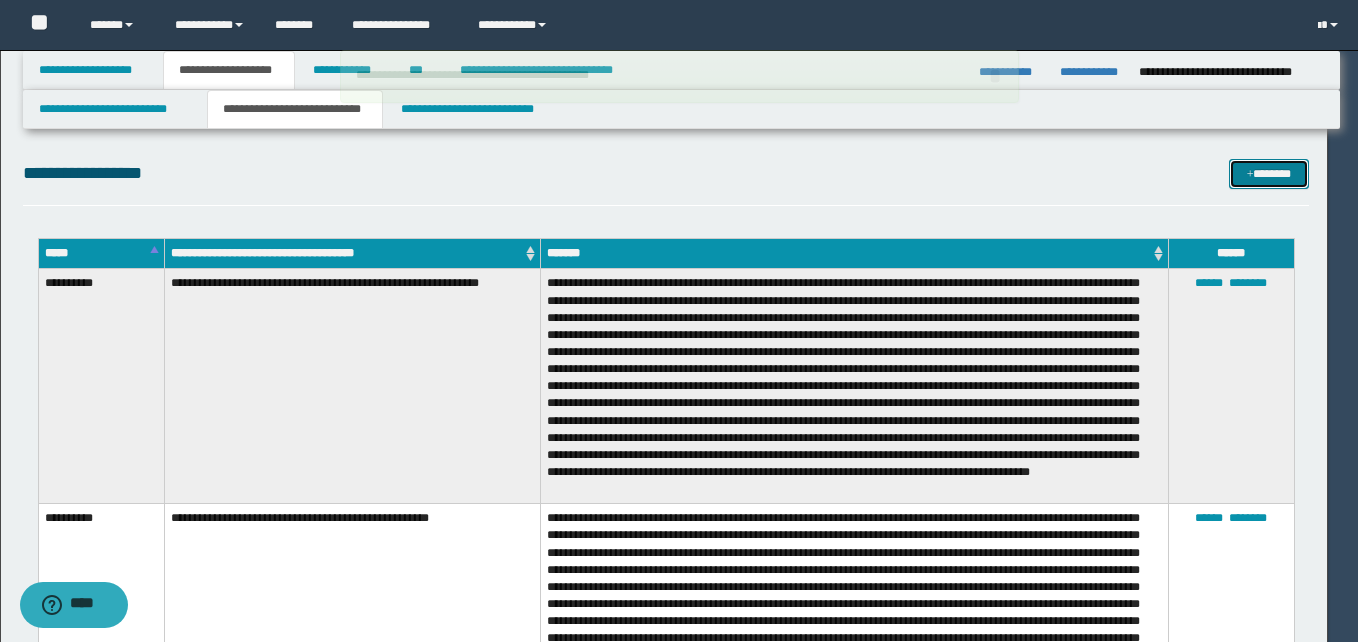 type 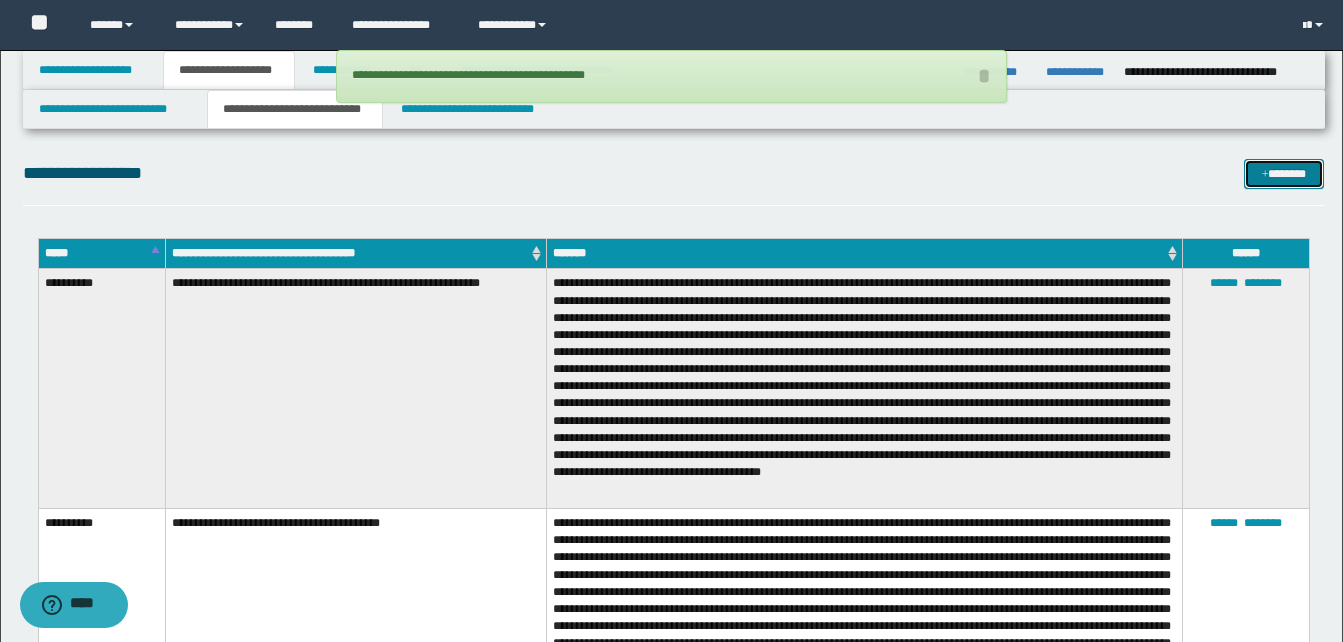 click on "*******" at bounding box center (1284, 174) 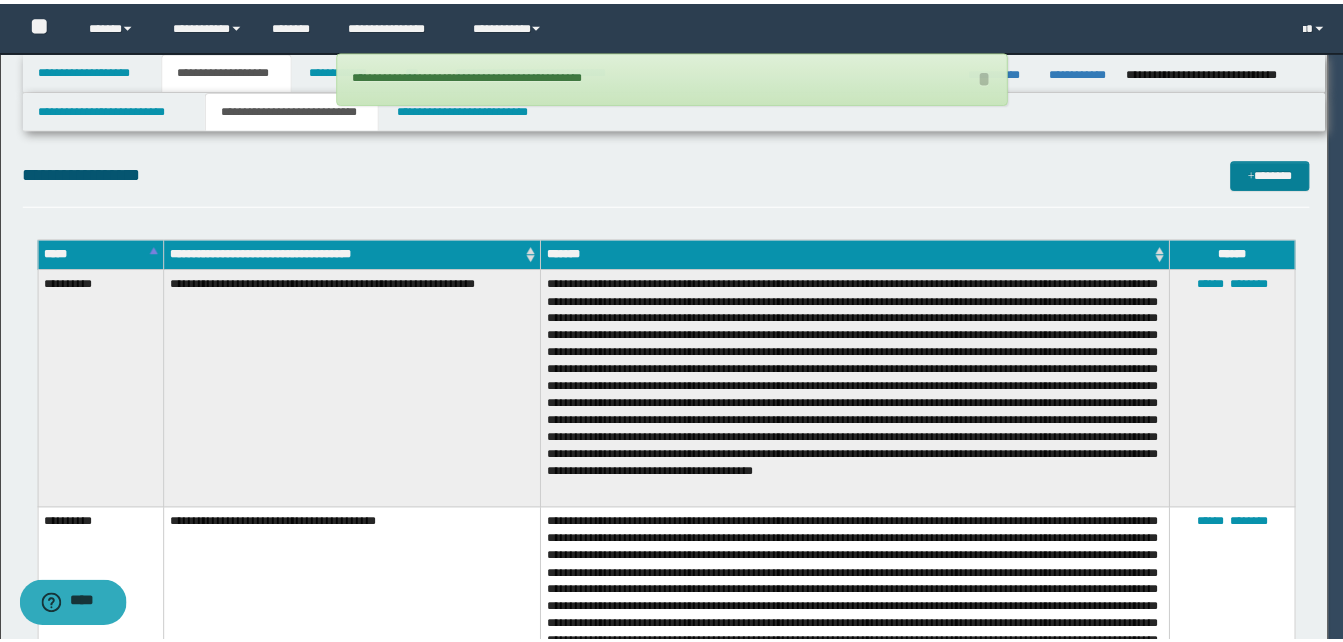 scroll, scrollTop: 0, scrollLeft: 0, axis: both 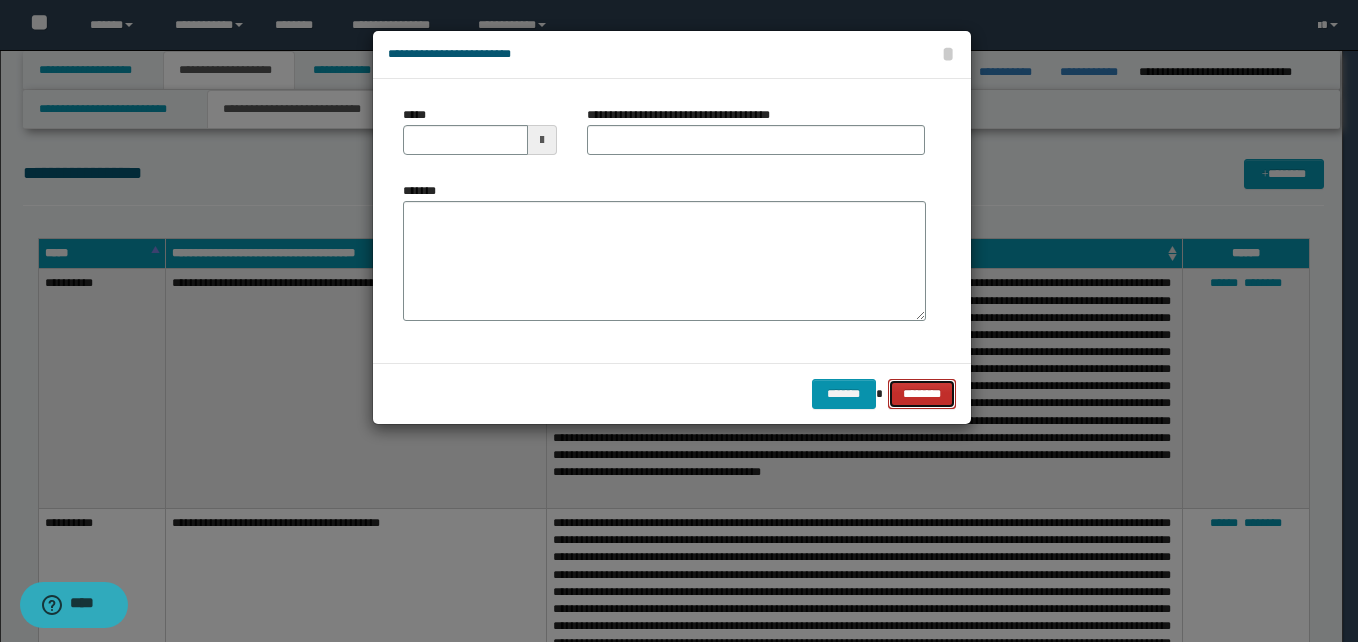 click on "********" at bounding box center [921, 394] 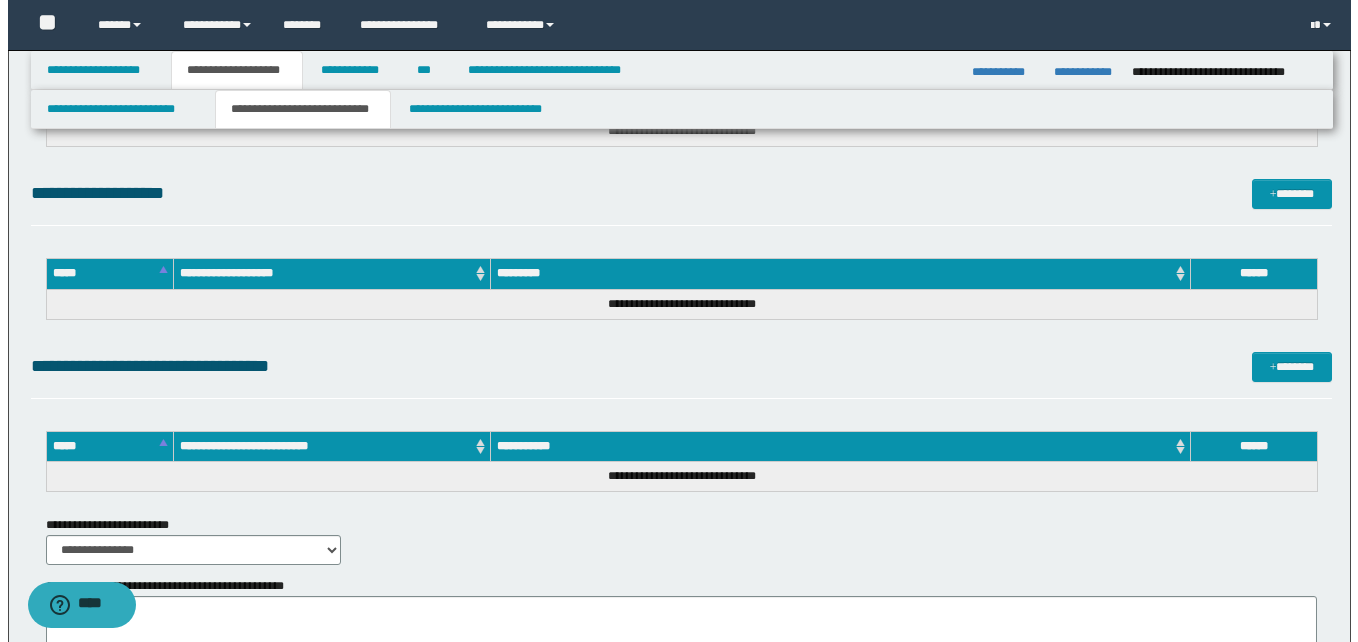 scroll, scrollTop: 1512, scrollLeft: 0, axis: vertical 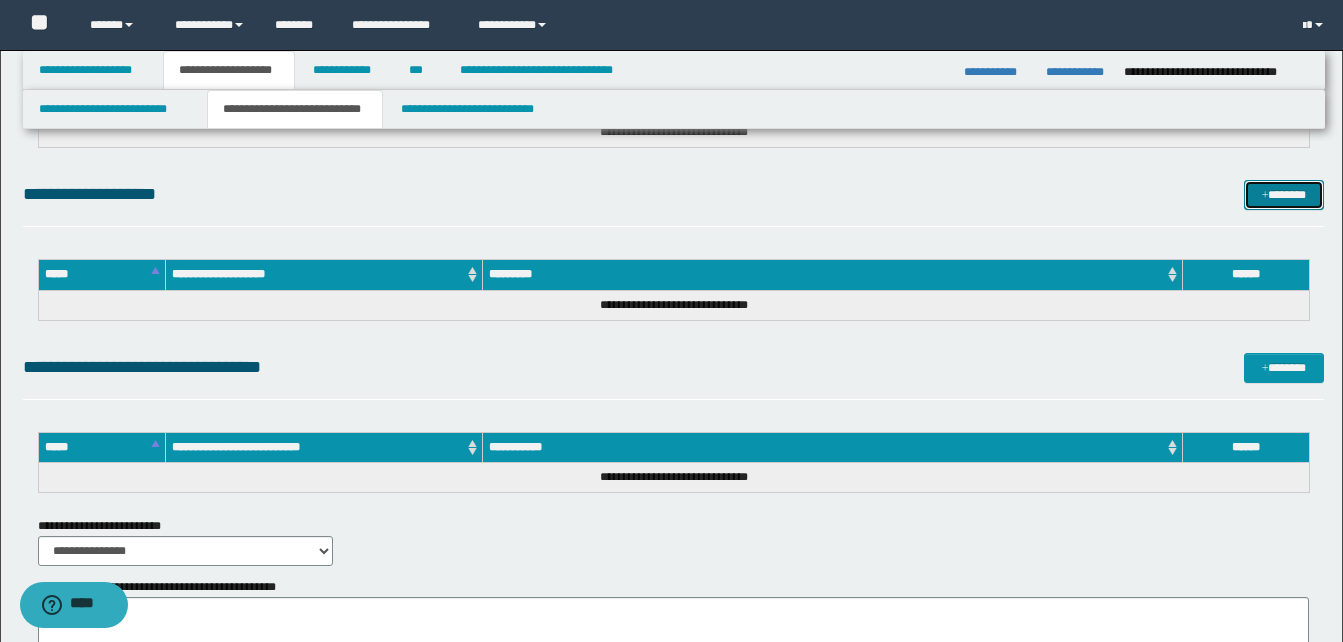 click on "*******" at bounding box center (1284, 195) 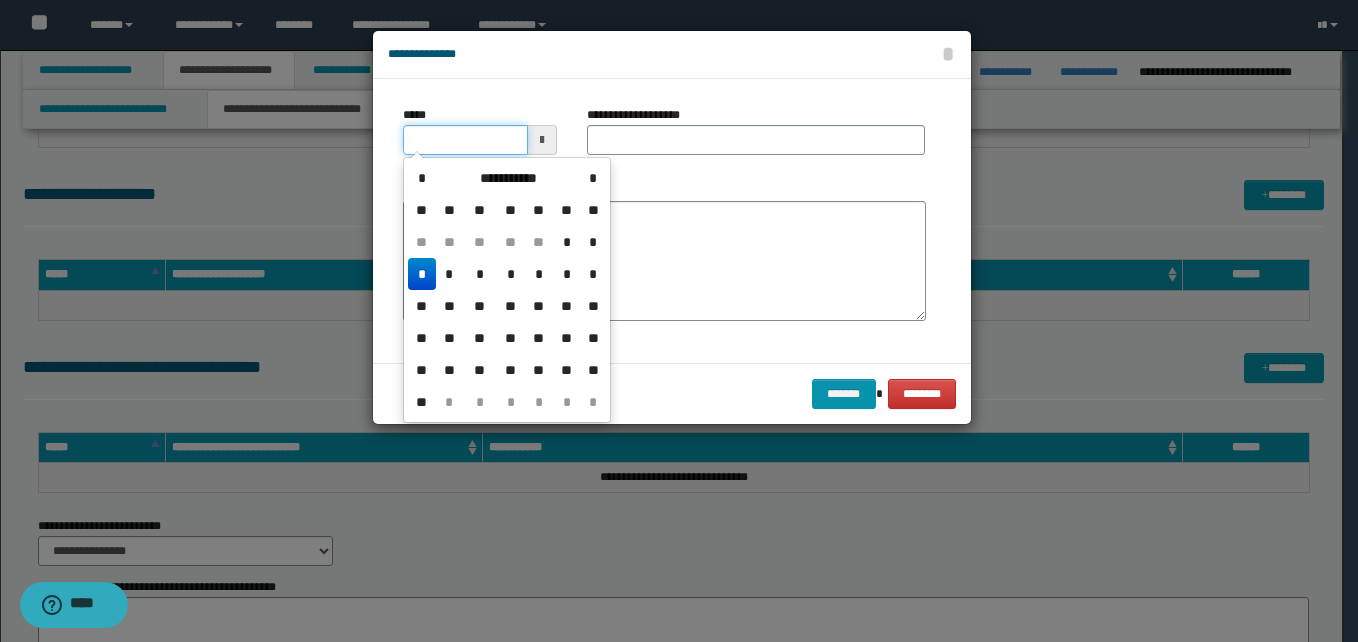 click on "*****" at bounding box center (465, 140) 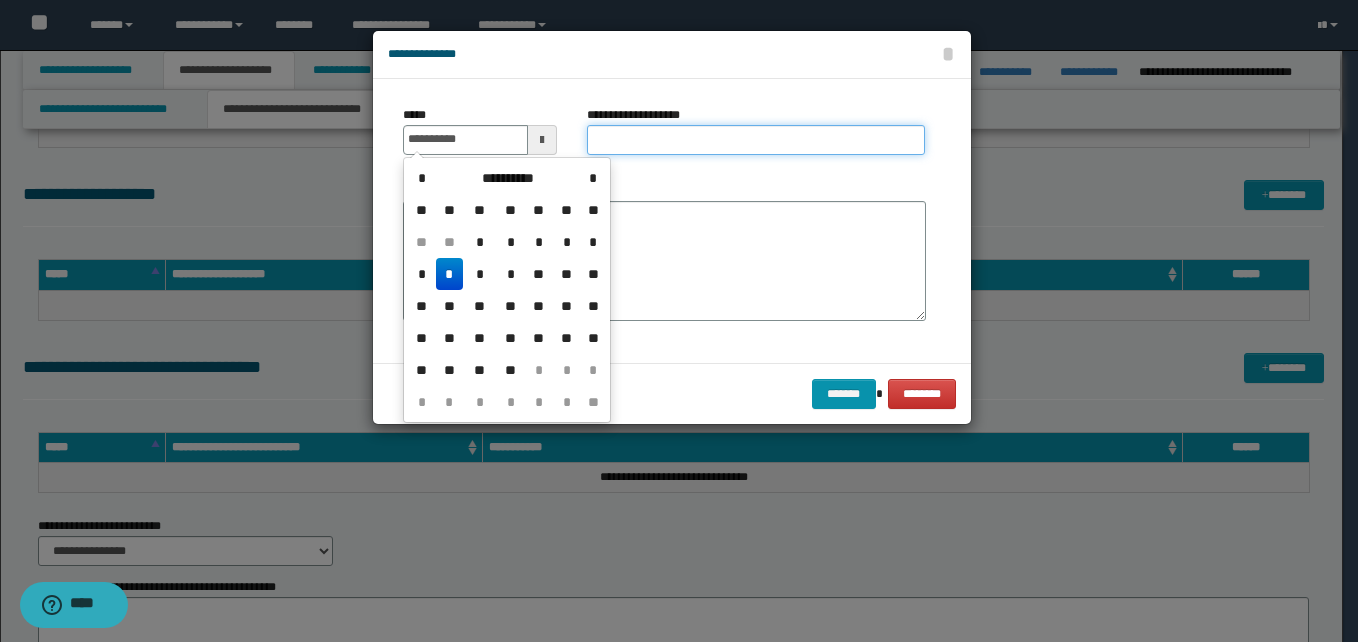type on "**********" 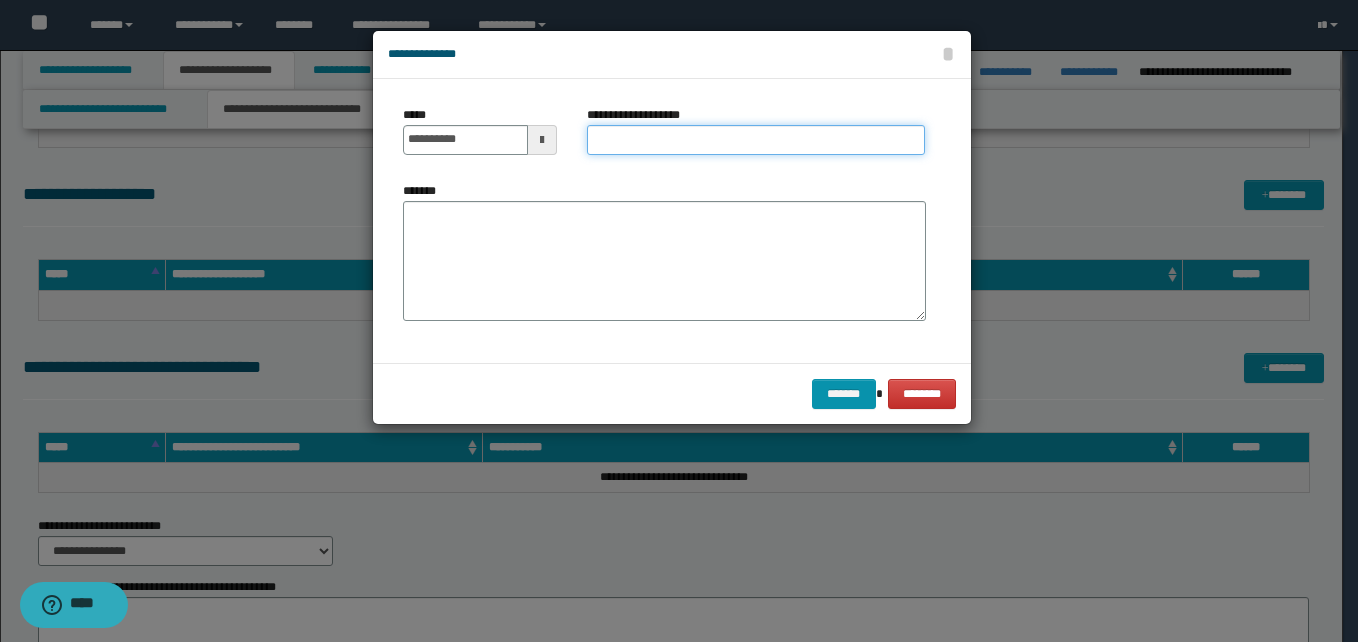 click on "**********" at bounding box center [756, 140] 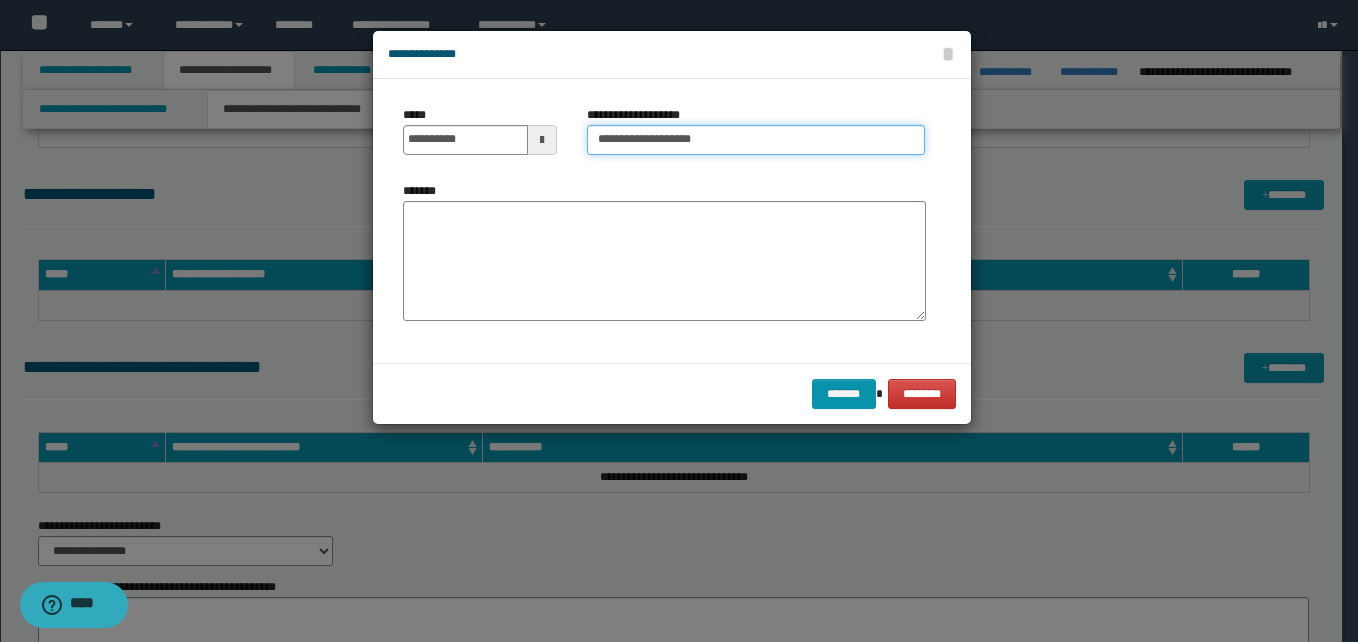 type on "**********" 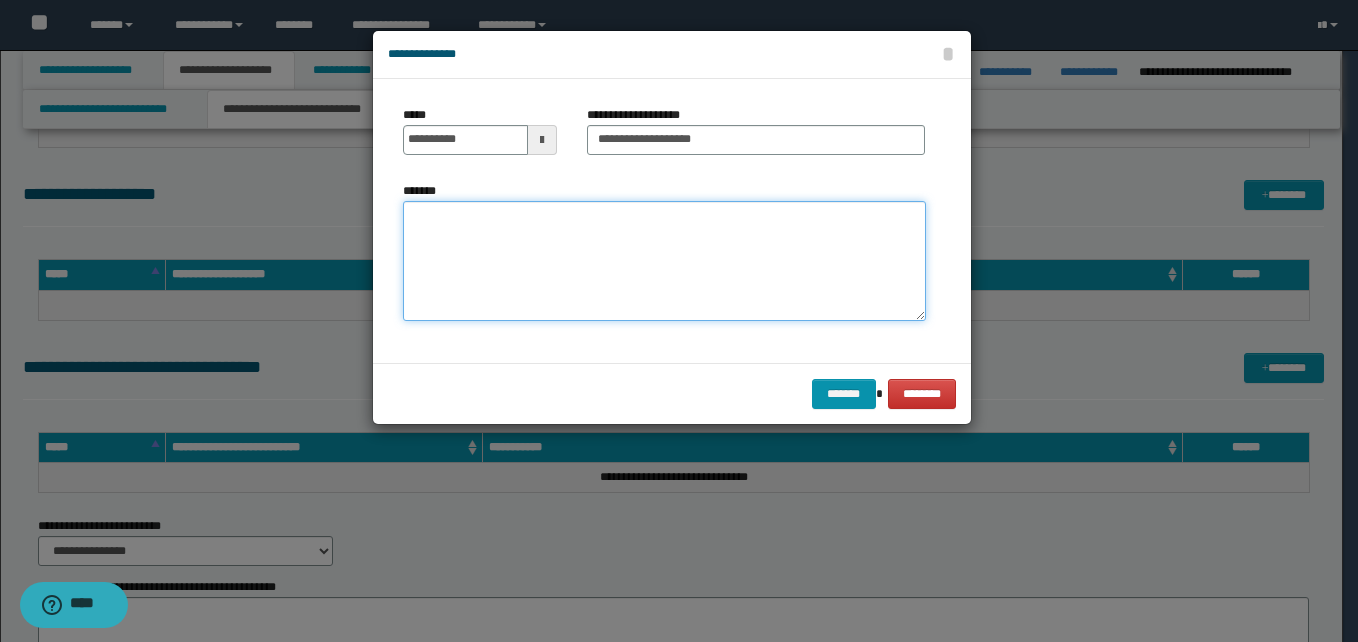 click on "*******" at bounding box center [664, 261] 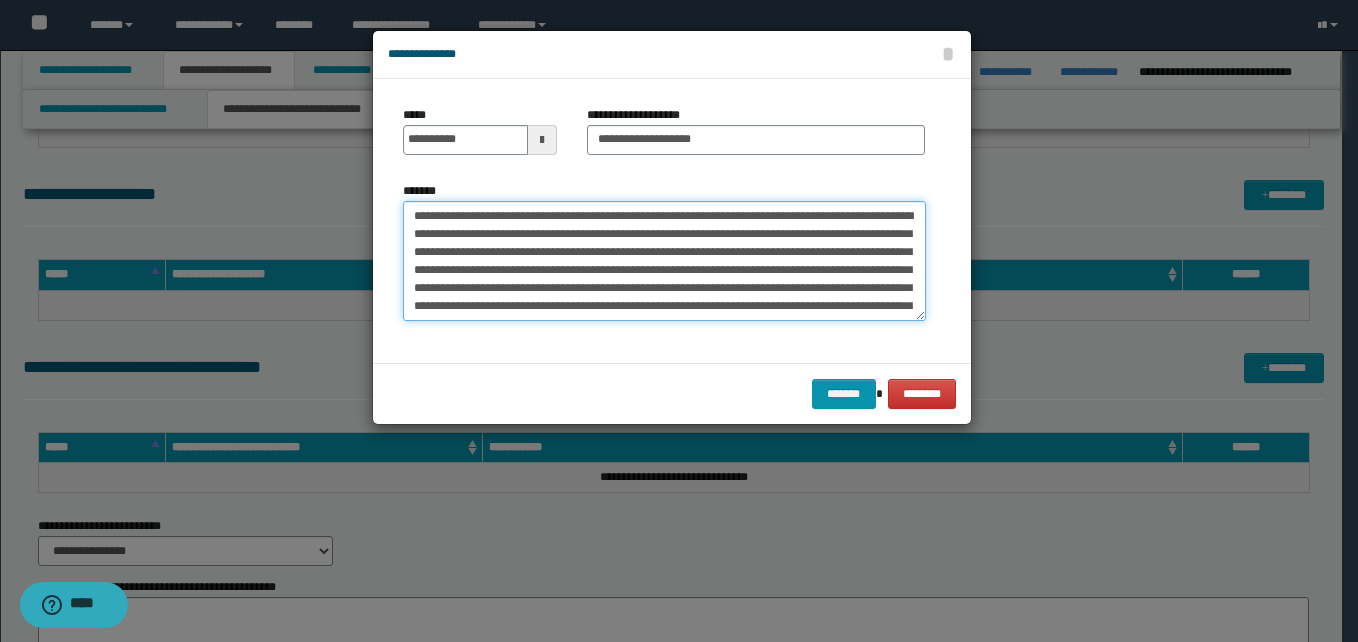 scroll, scrollTop: 30, scrollLeft: 0, axis: vertical 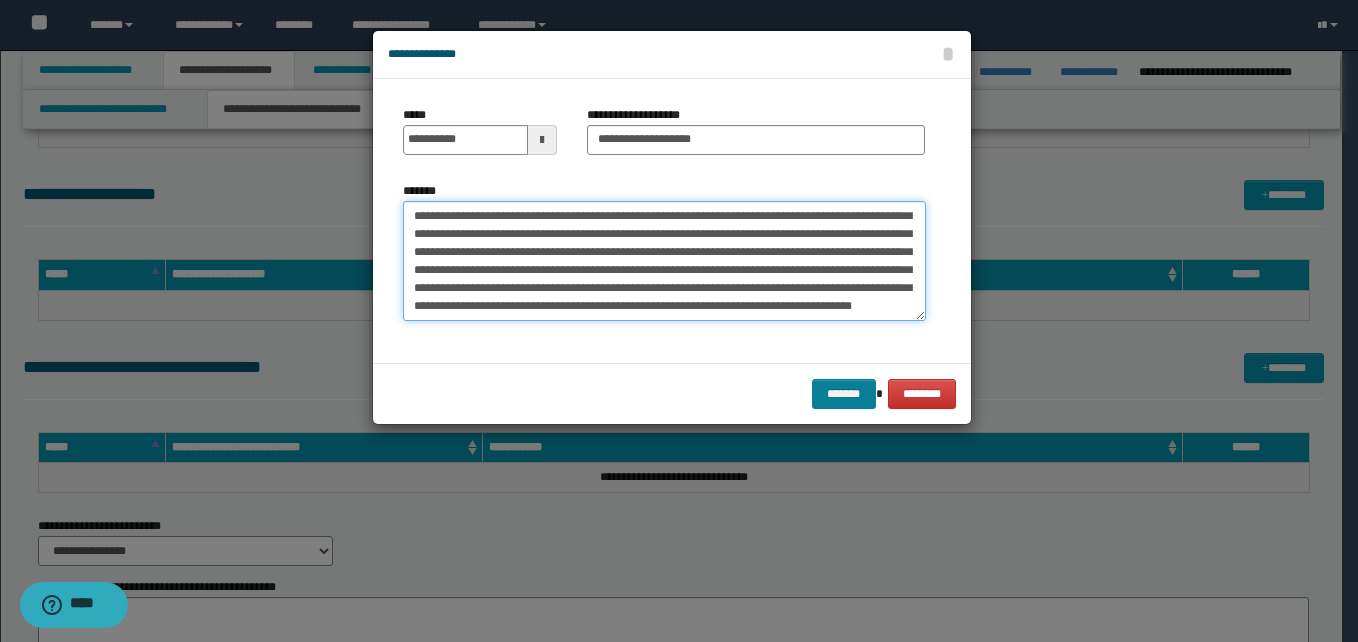 type on "**********" 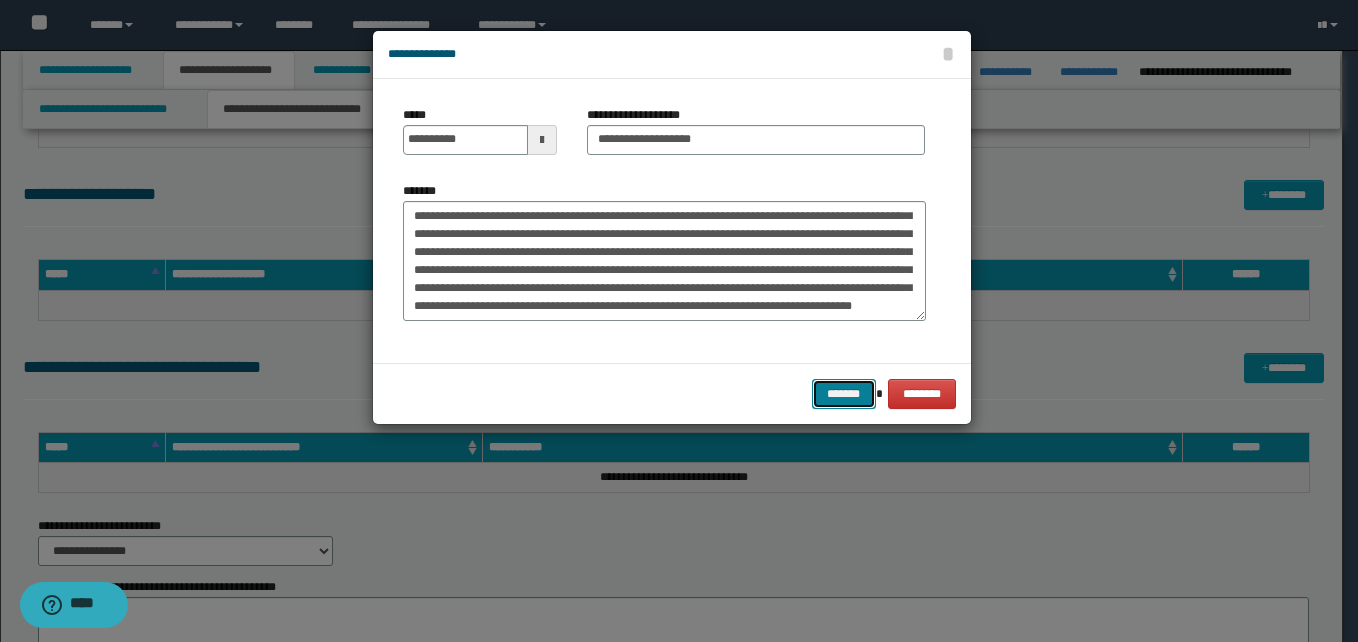 click on "*******" at bounding box center [844, 394] 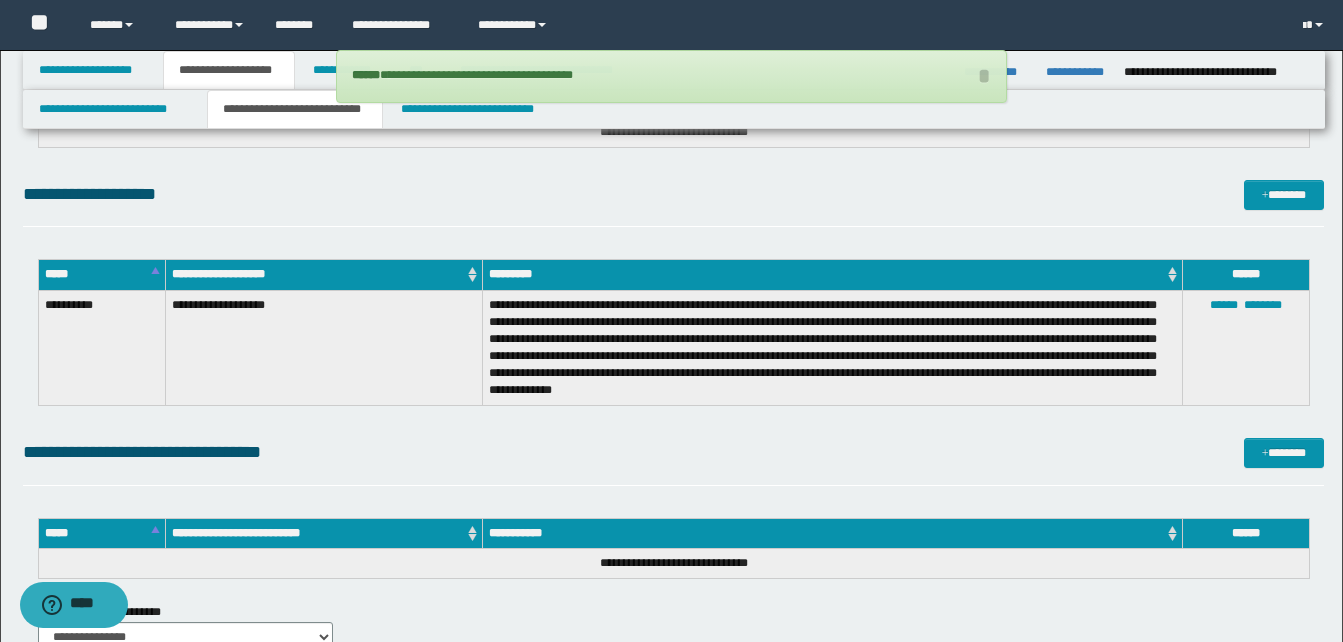 click on "**********" at bounding box center (673, 203) 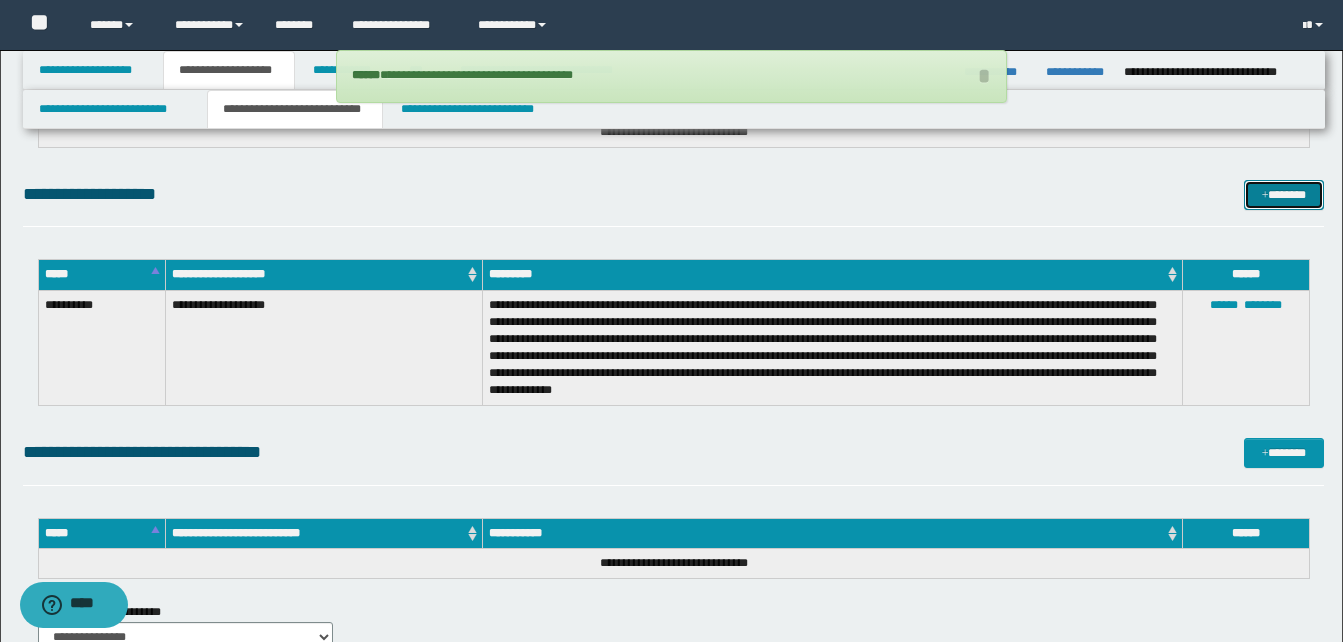 click on "*******" at bounding box center [1284, 195] 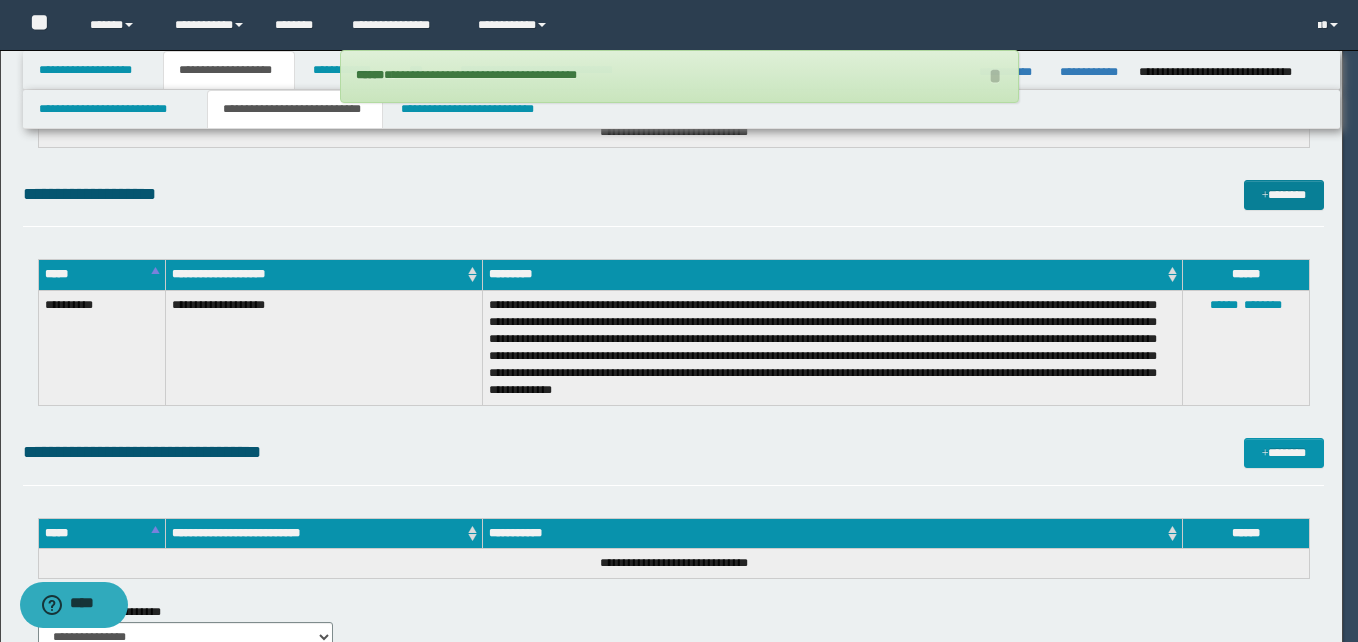 scroll, scrollTop: 0, scrollLeft: 0, axis: both 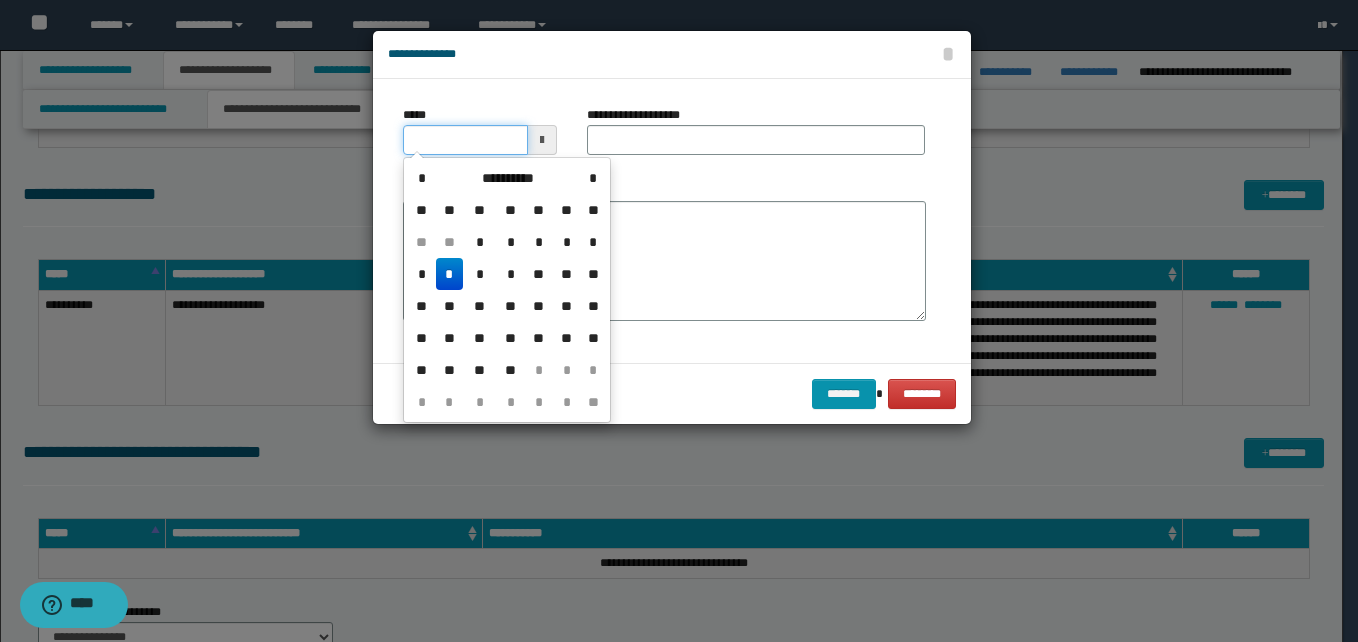 click on "*****" at bounding box center [465, 140] 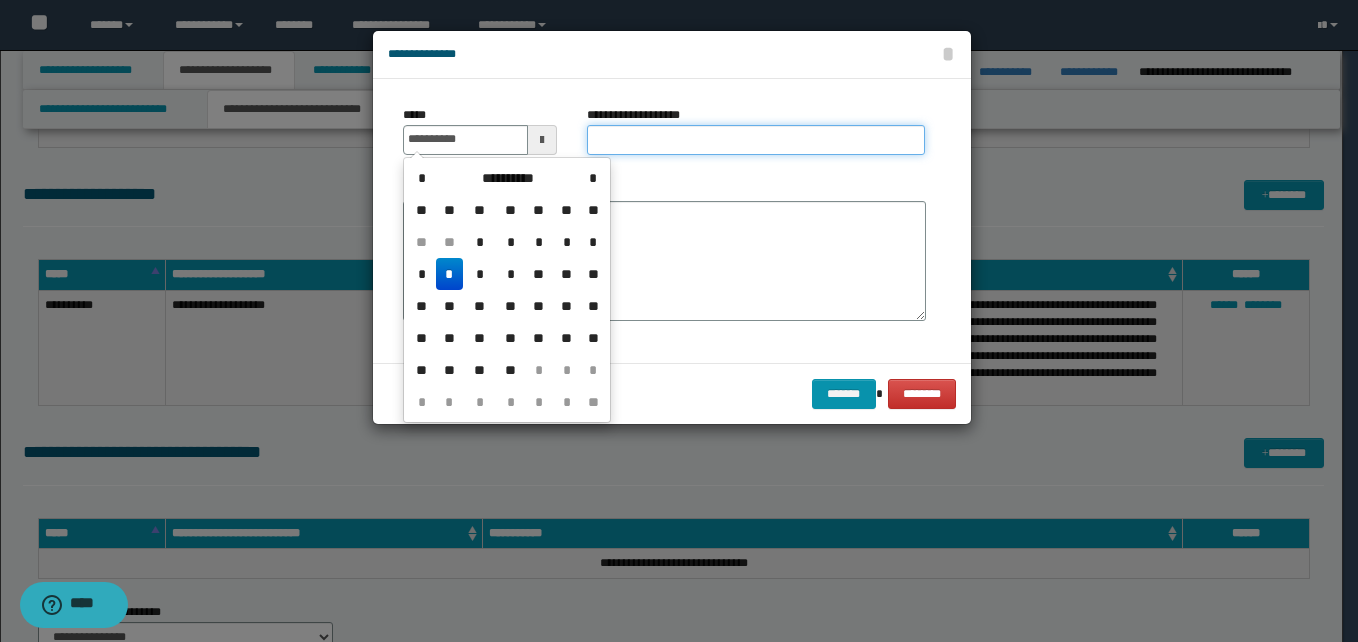 type on "**********" 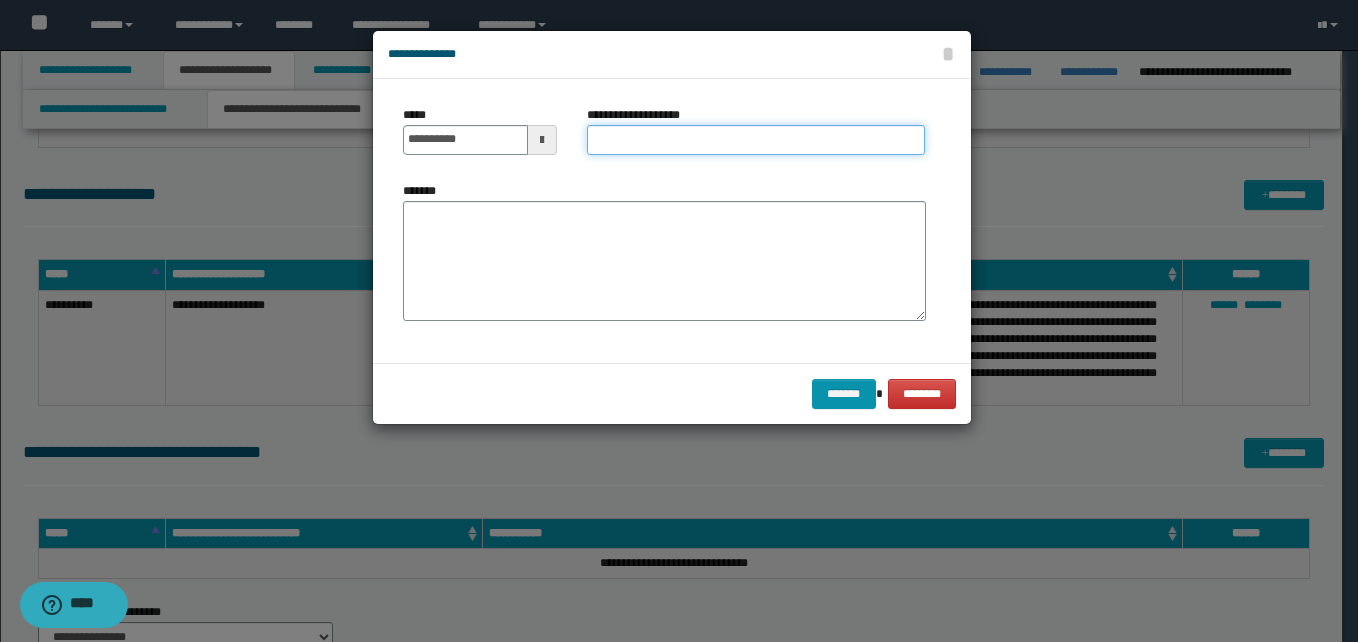 paste on "**********" 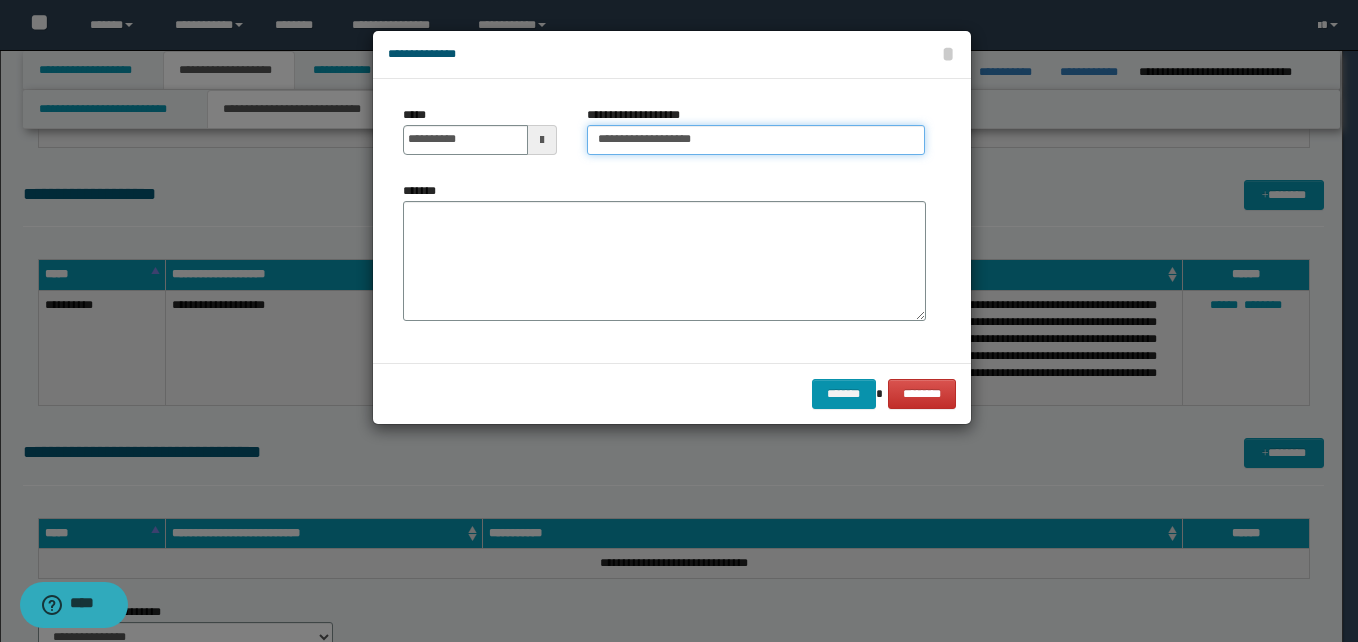 click on "**********" at bounding box center [756, 140] 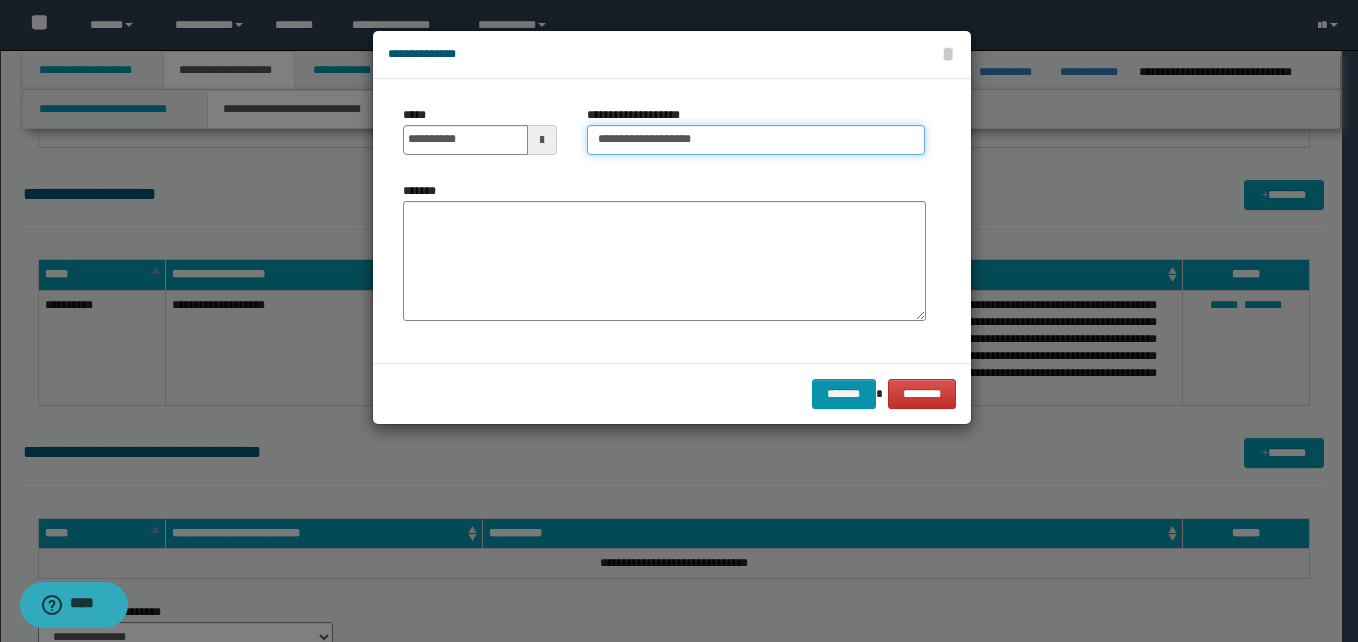 paste on "**********" 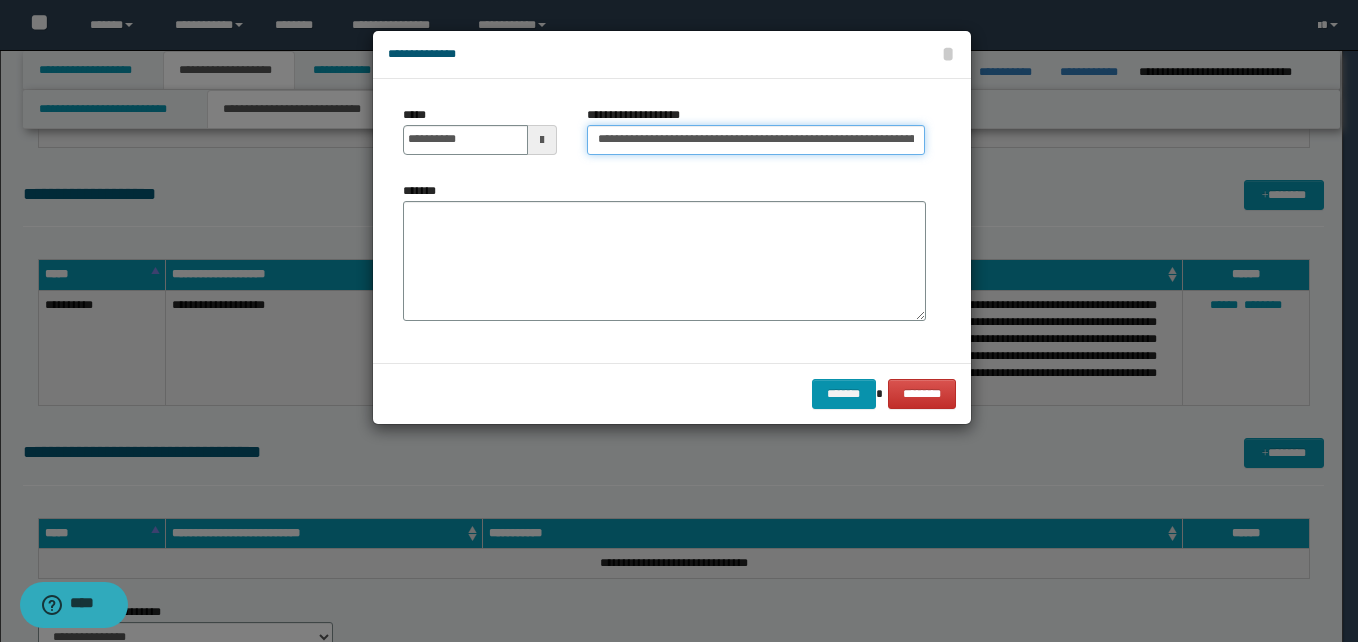 scroll, scrollTop: 0, scrollLeft: 1056, axis: horizontal 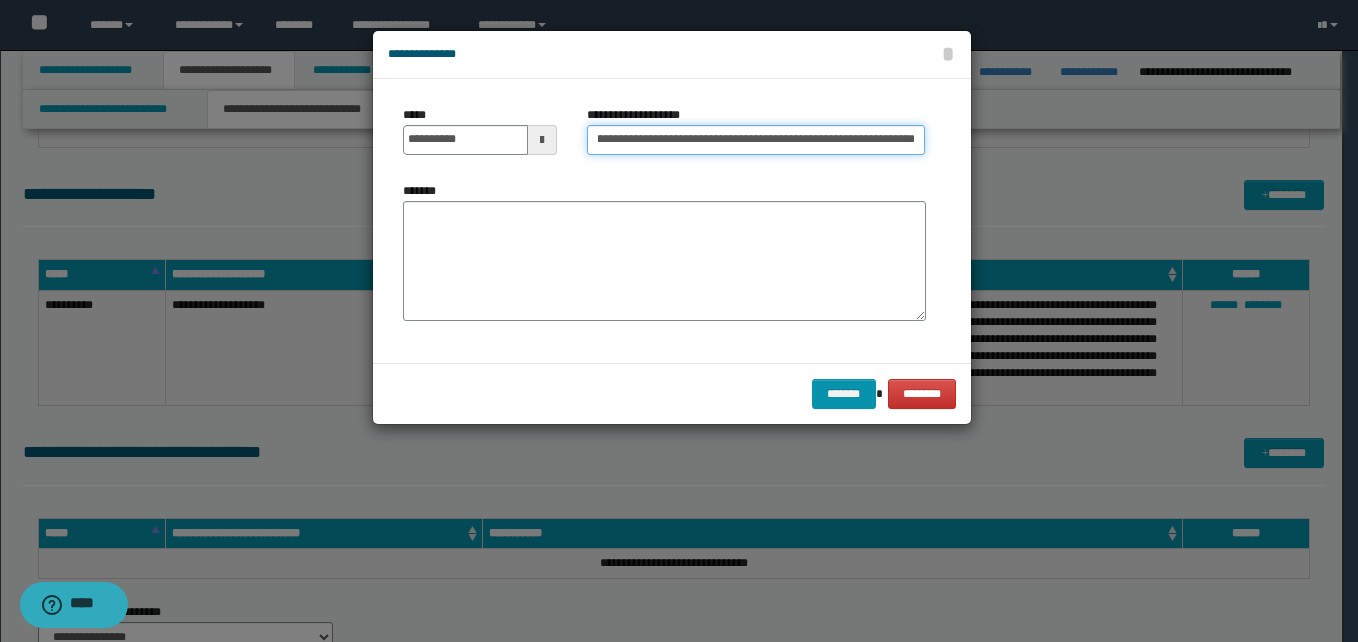 type on "**********" 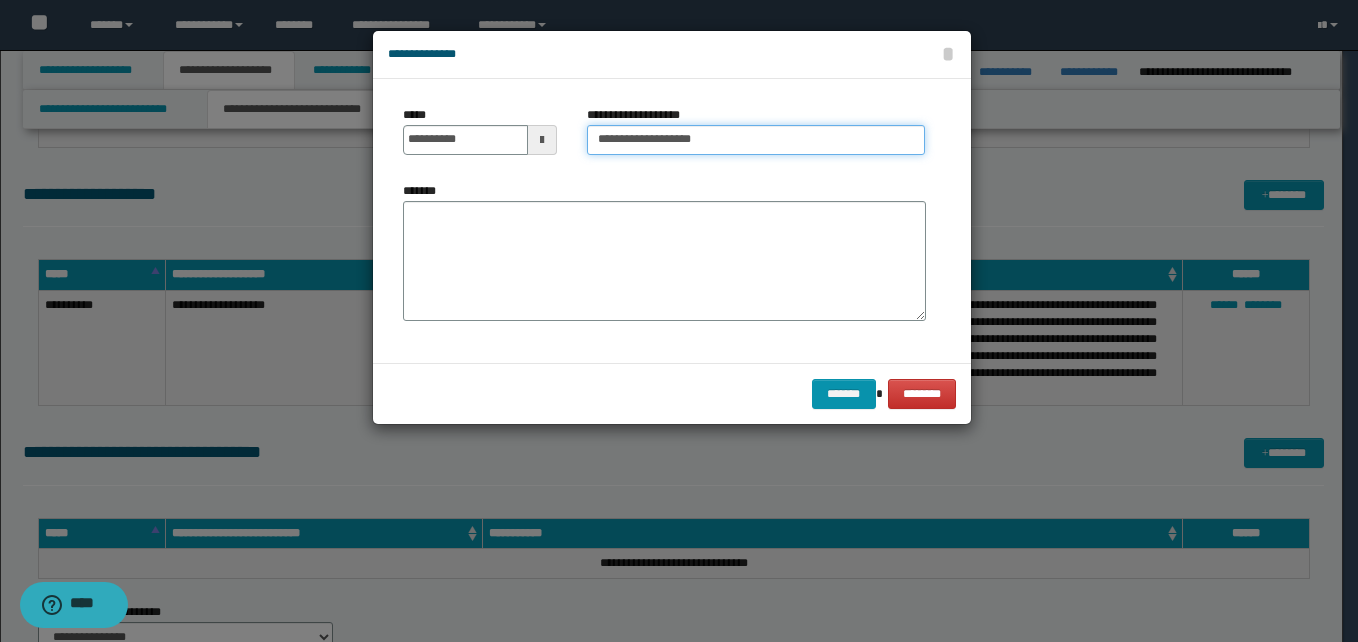 scroll, scrollTop: 0, scrollLeft: 0, axis: both 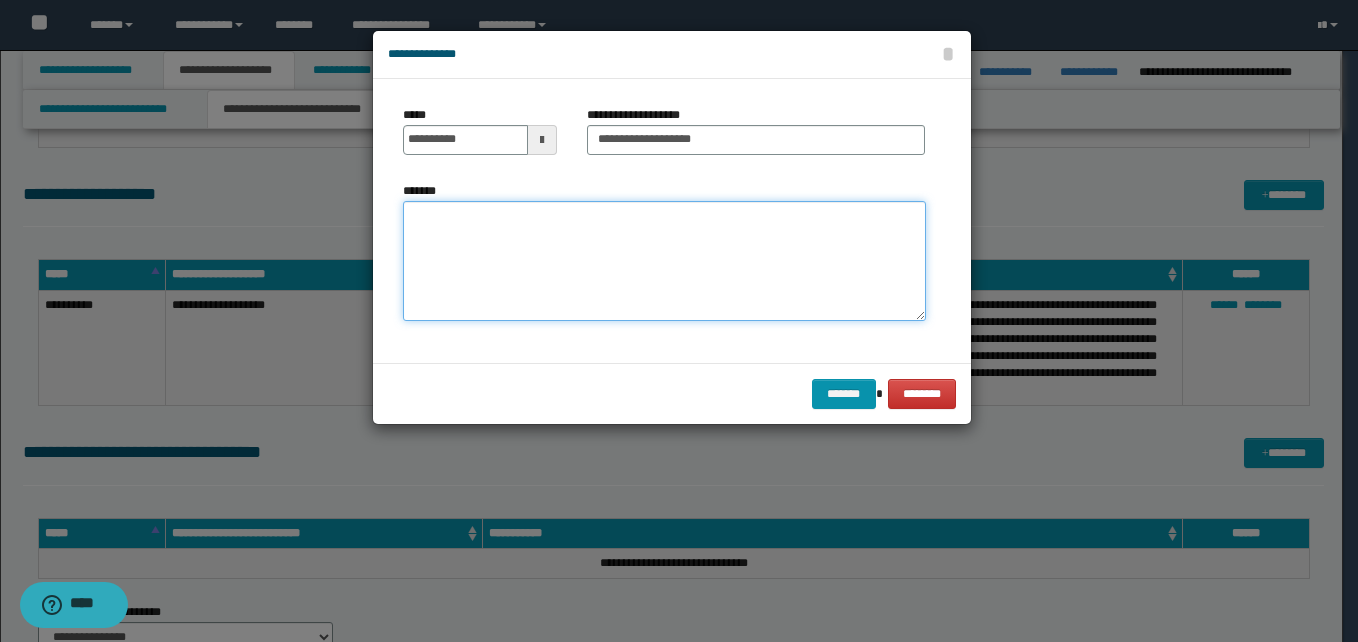 click on "*******" at bounding box center (664, 261) 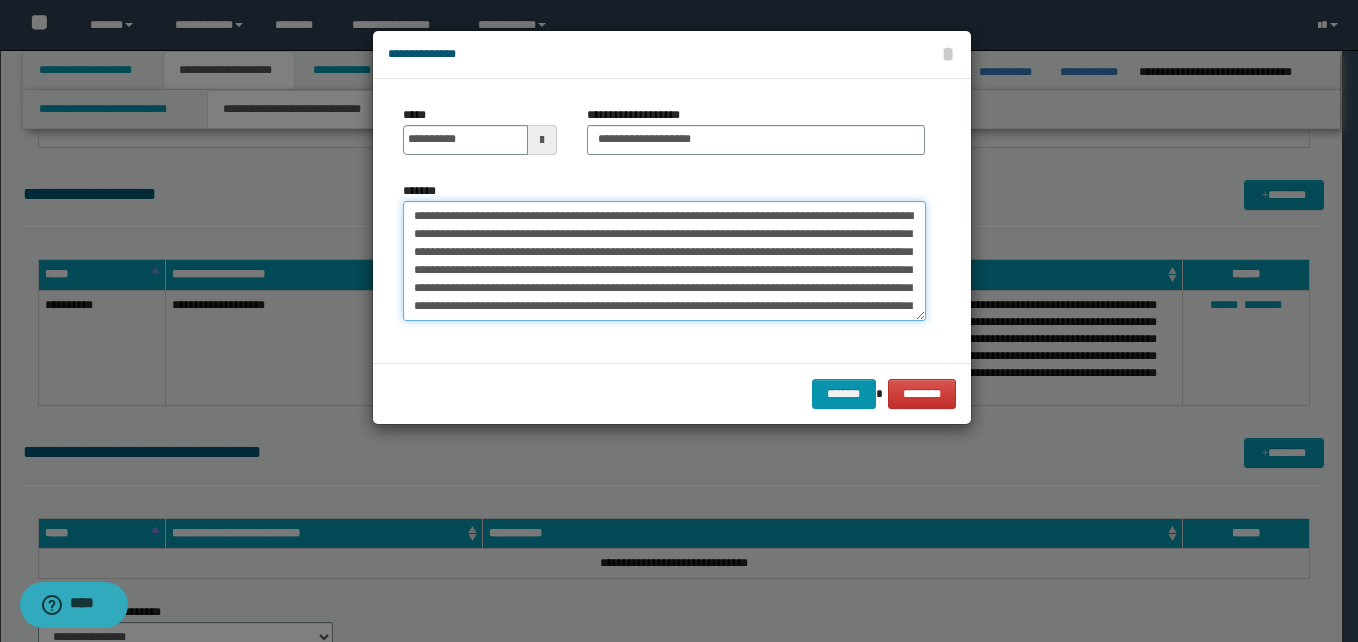 scroll, scrollTop: 30, scrollLeft: 0, axis: vertical 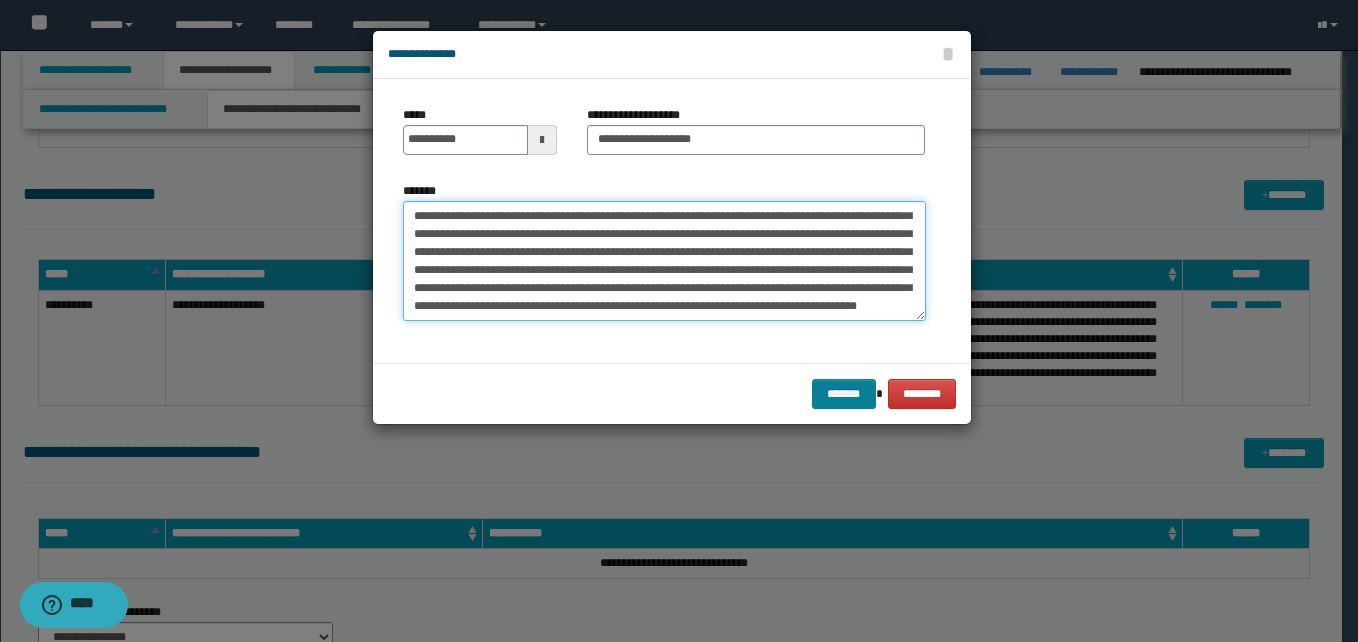 type on "**********" 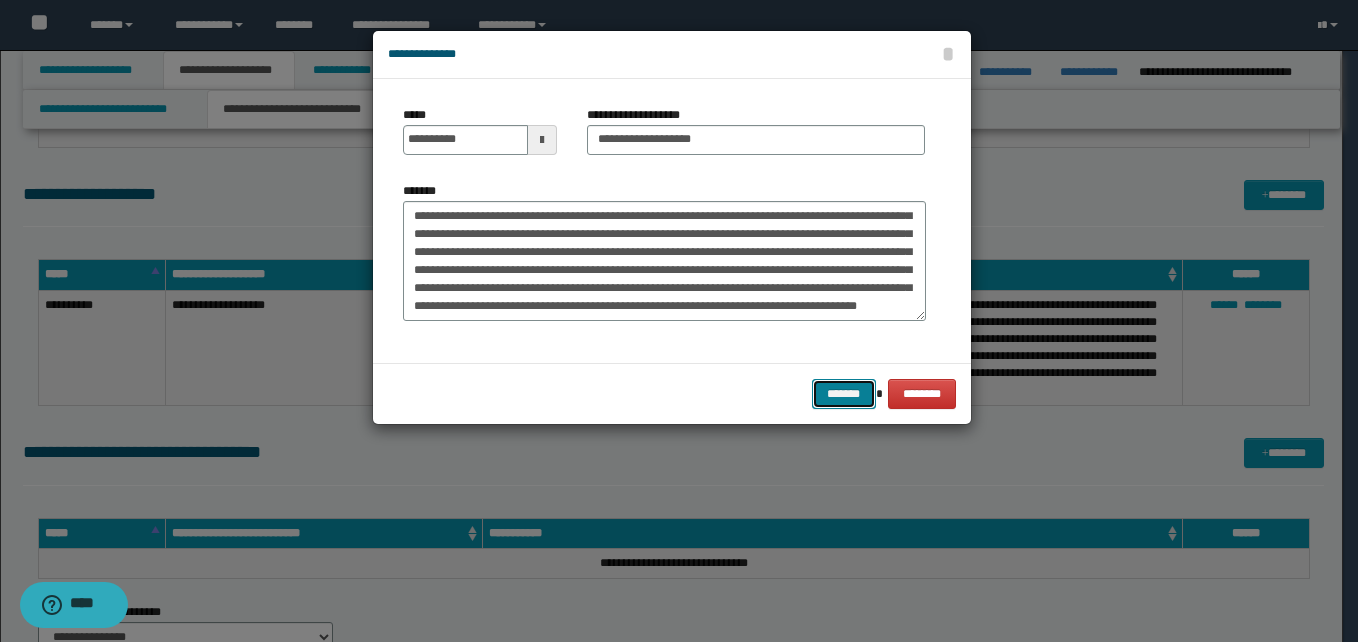 click on "*******" at bounding box center [844, 394] 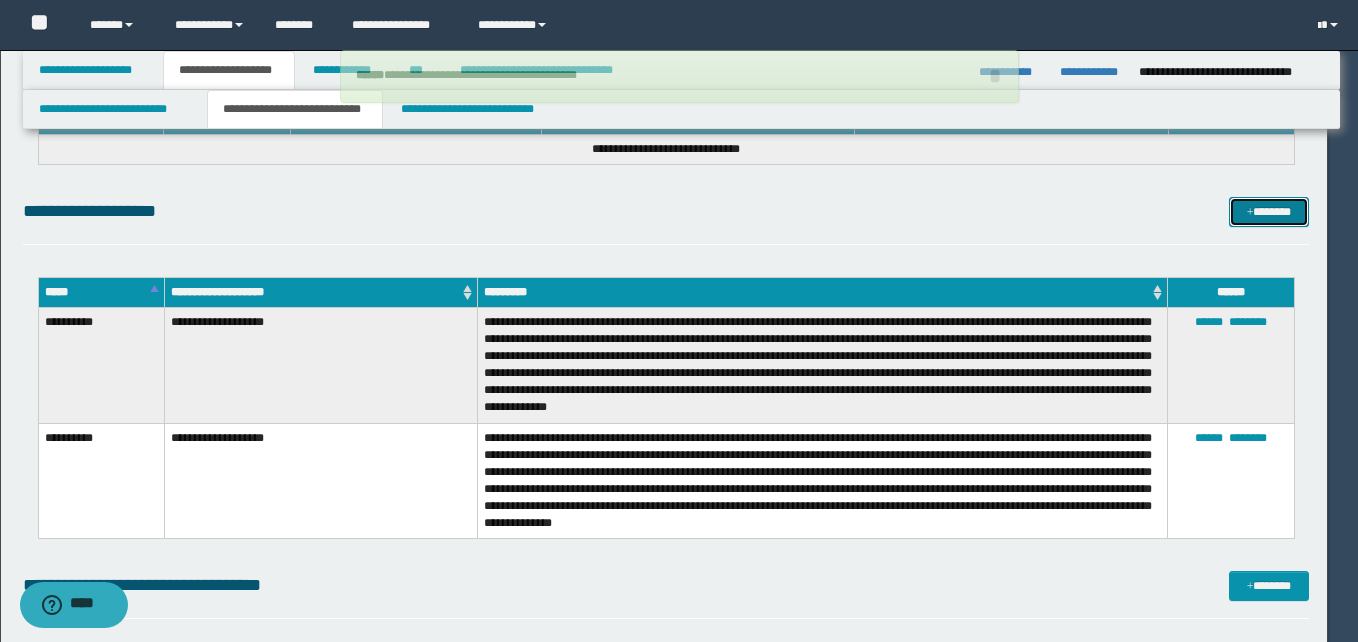 type 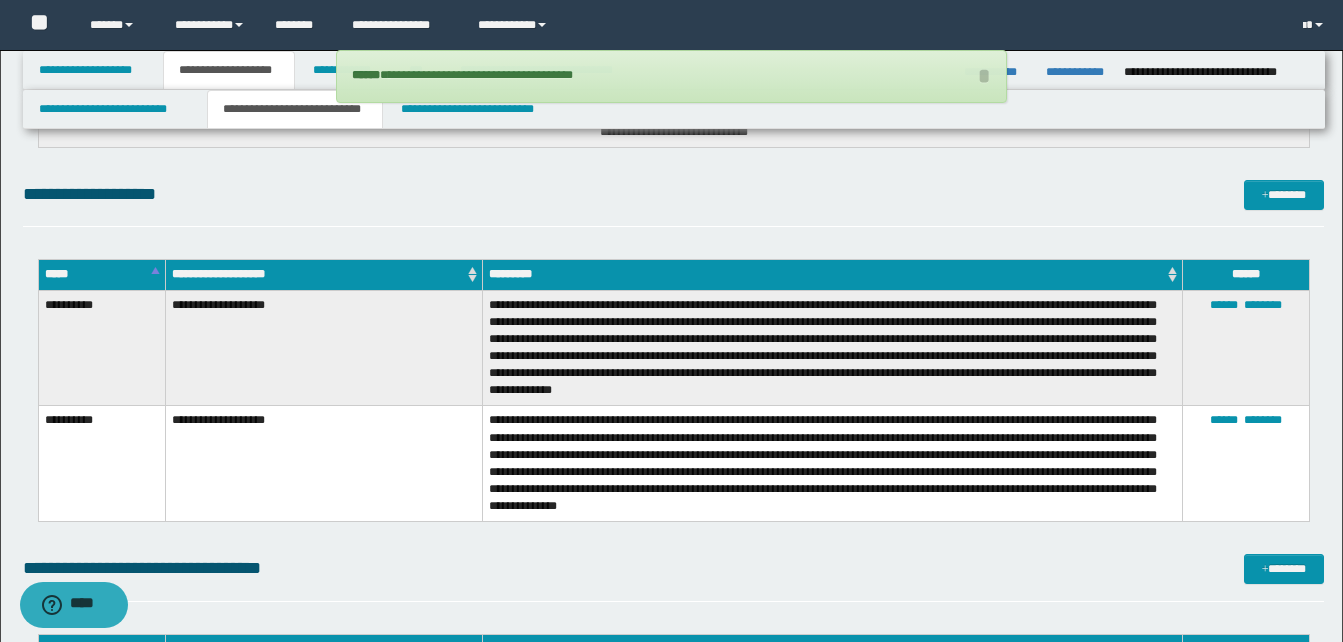 click on "**********" at bounding box center [673, 203] 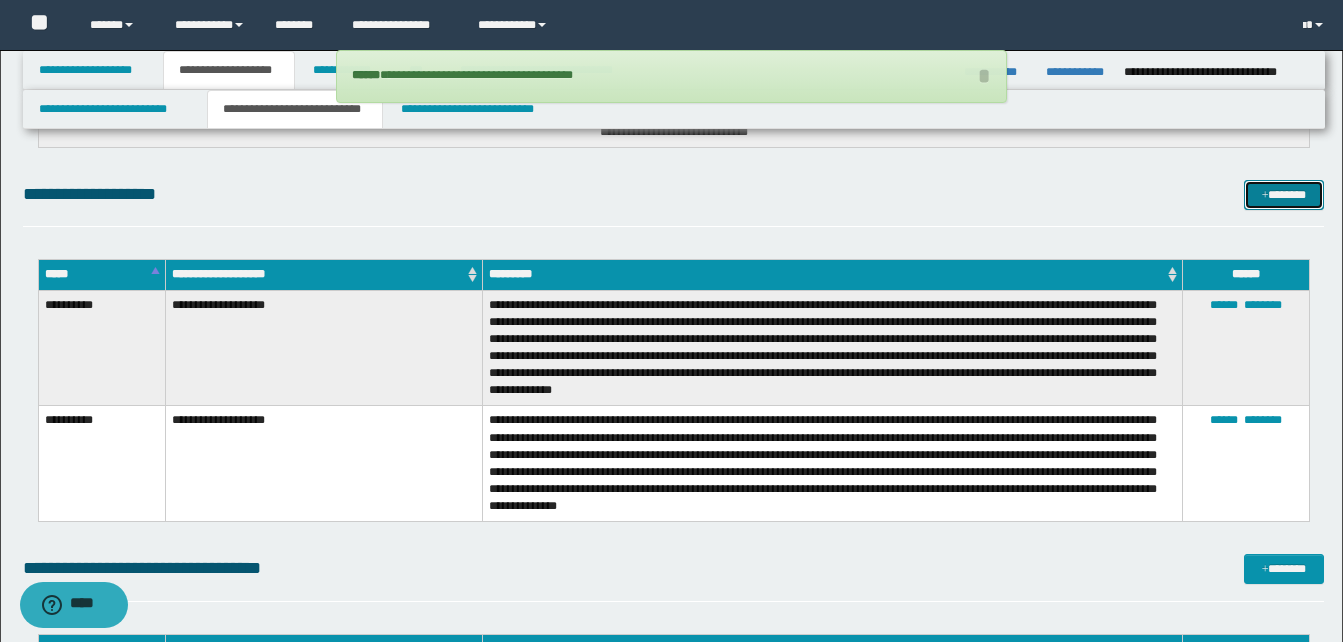 click on "*******" at bounding box center [1284, 195] 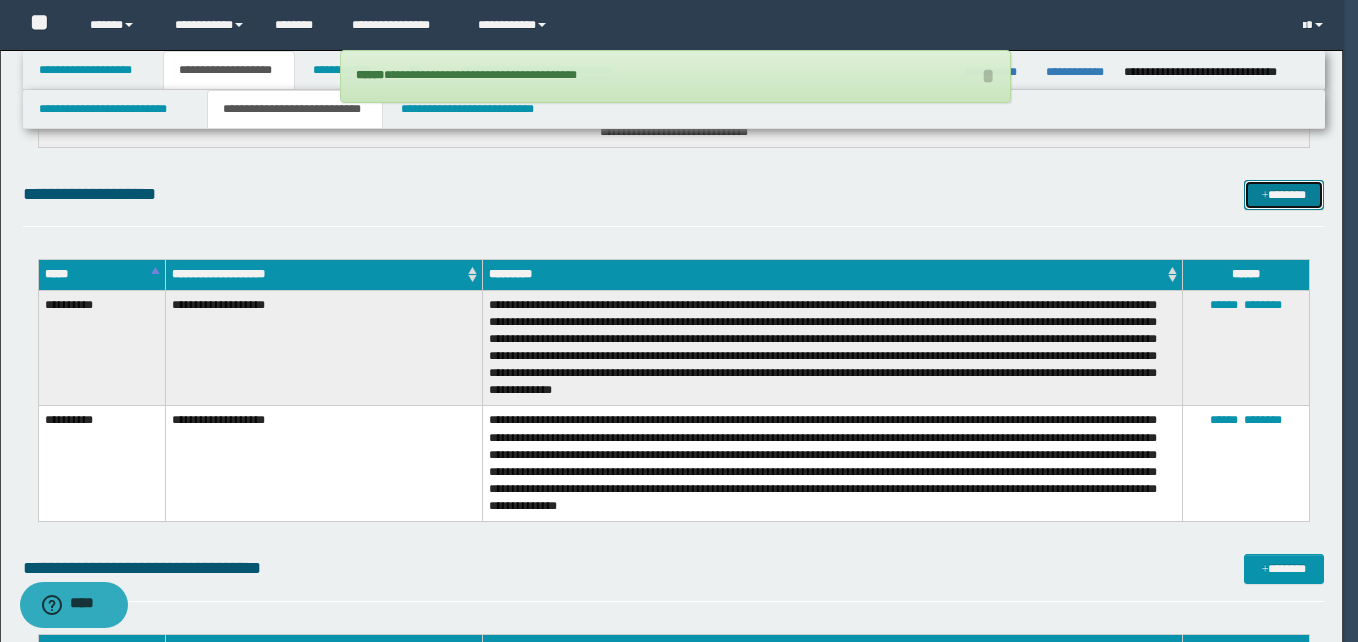 scroll, scrollTop: 0, scrollLeft: 0, axis: both 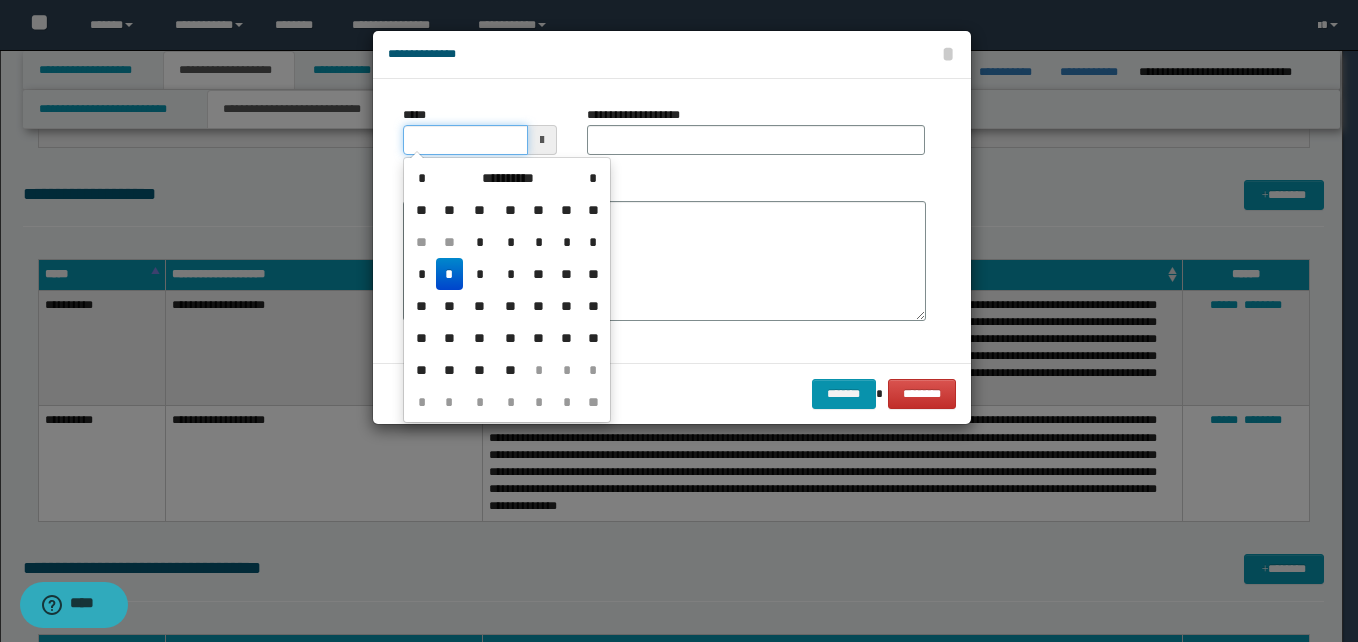 click on "*****" at bounding box center [465, 140] 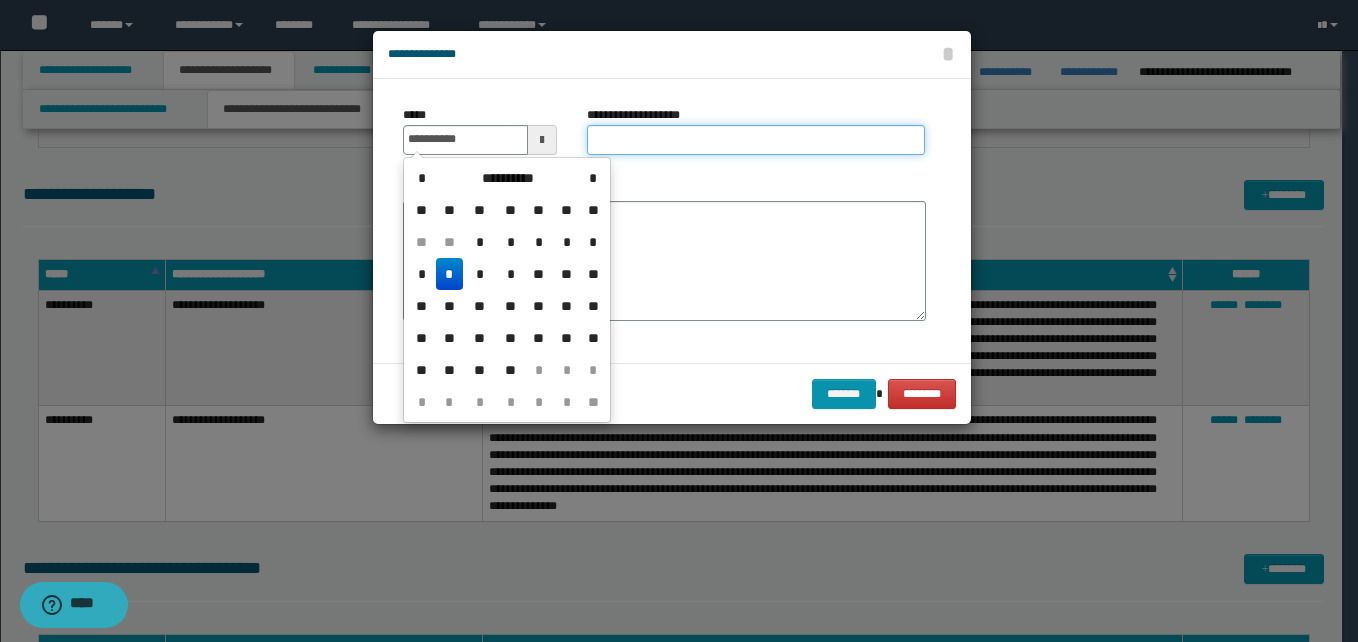 type on "**********" 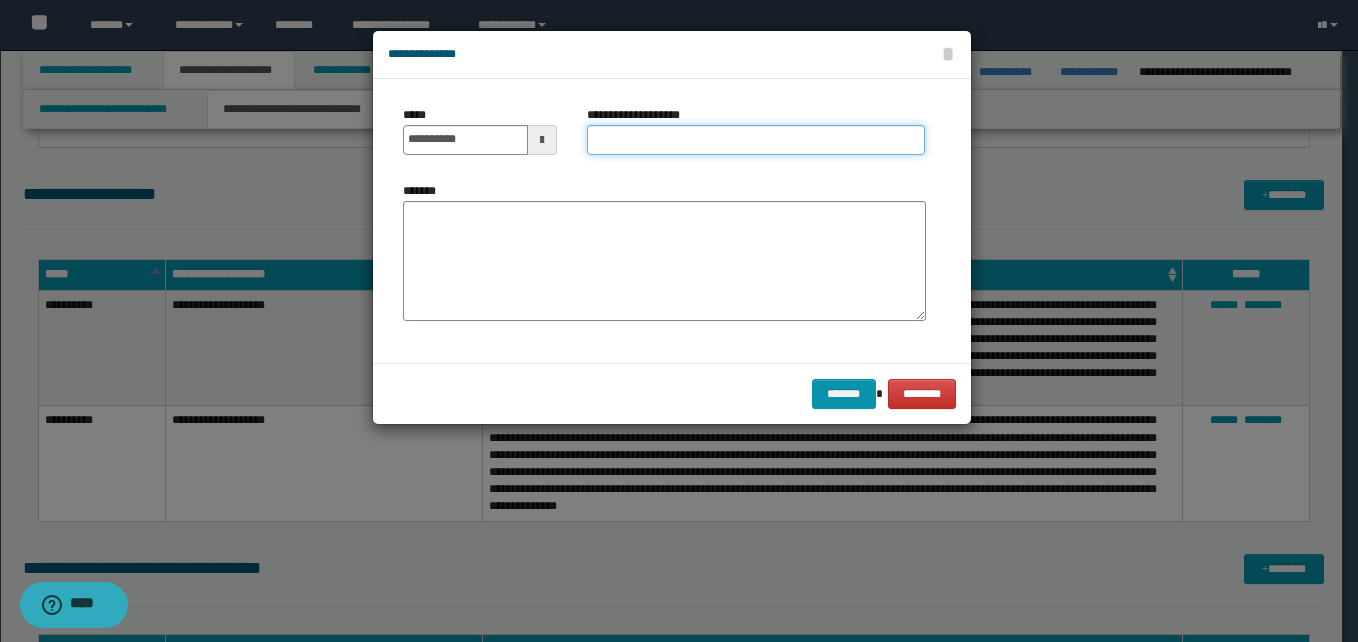 click on "**********" at bounding box center (756, 140) 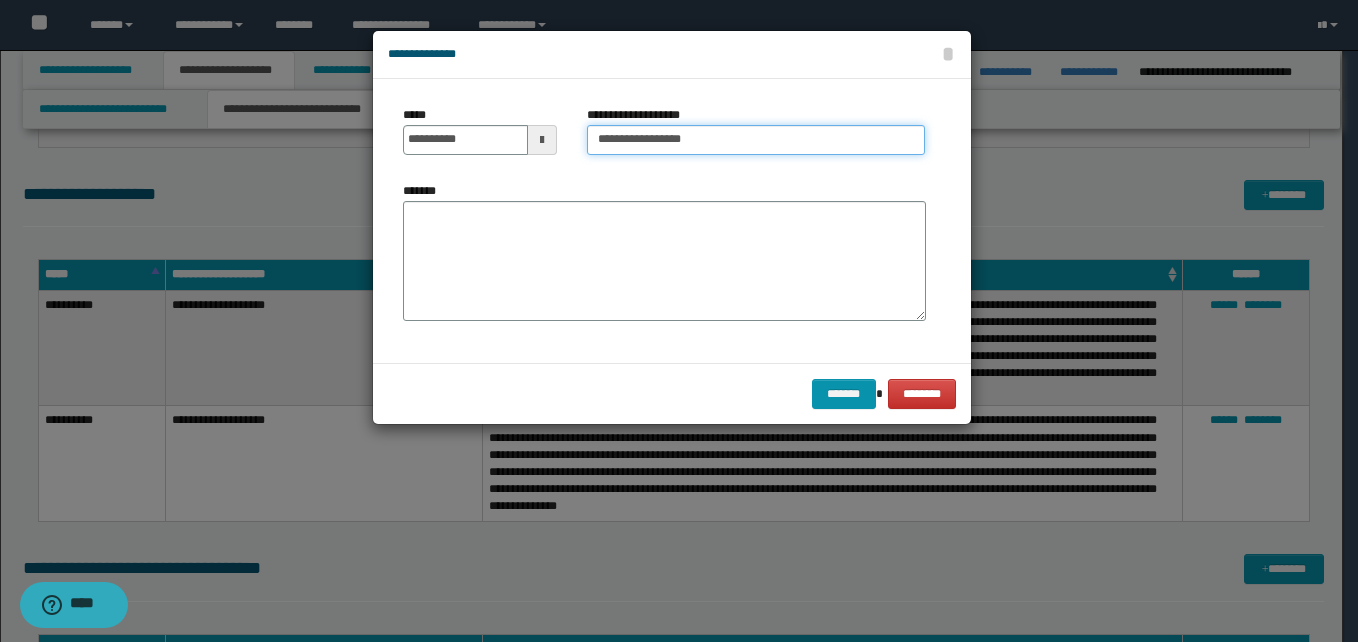 click on "**********" at bounding box center (756, 140) 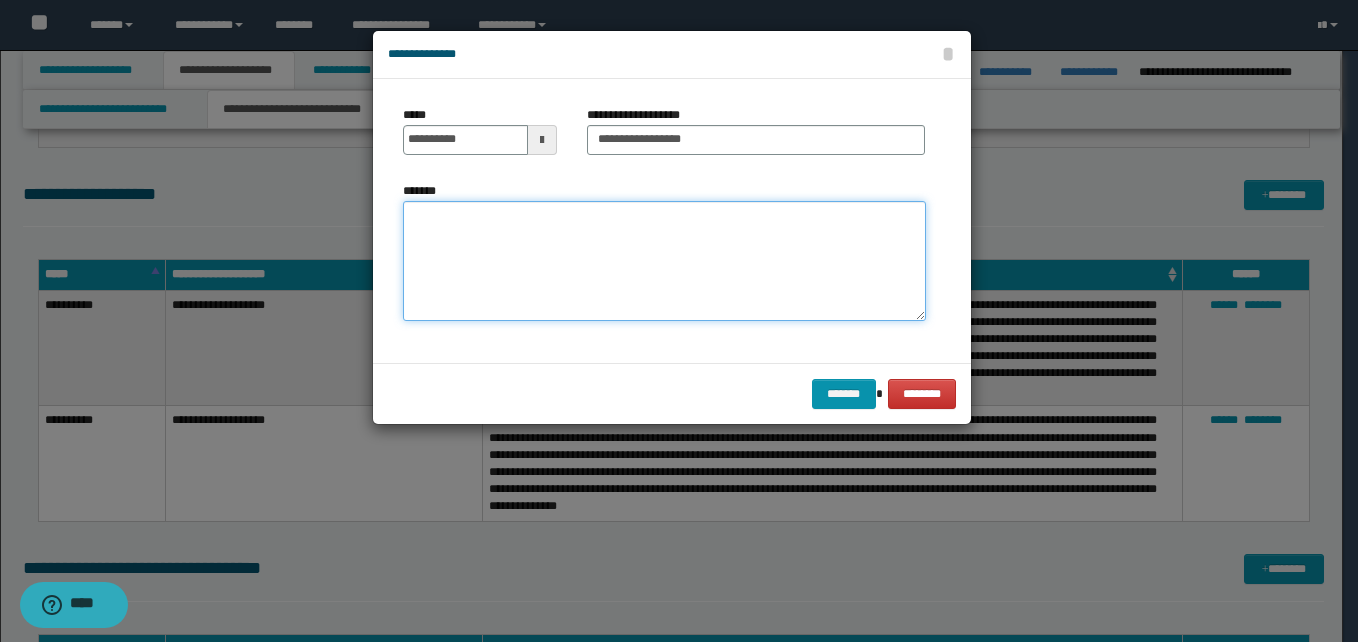 click on "*******" at bounding box center (664, 261) 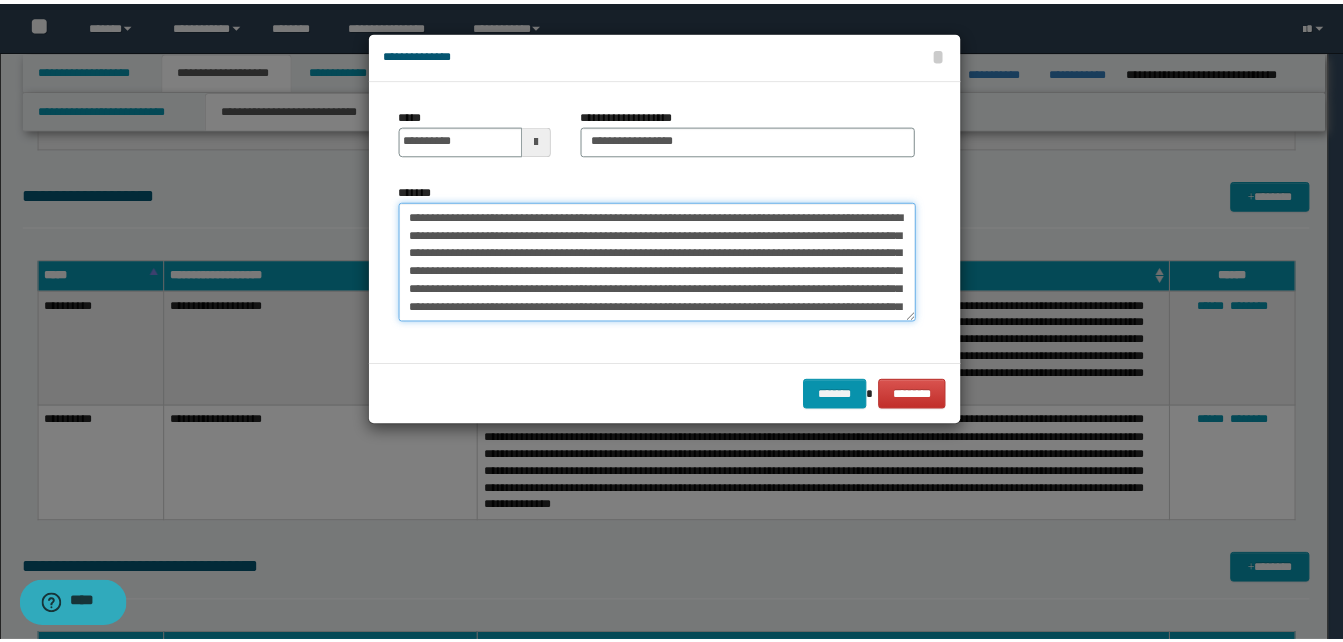 scroll, scrollTop: 192, scrollLeft: 0, axis: vertical 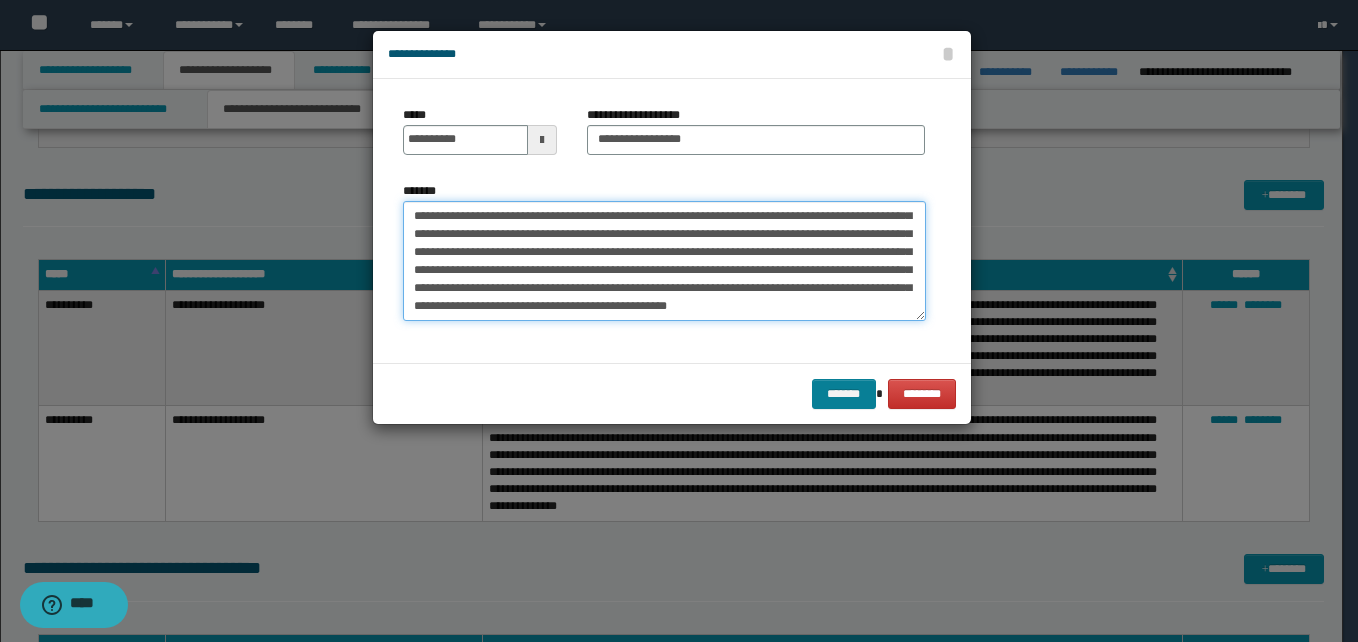 type on "**********" 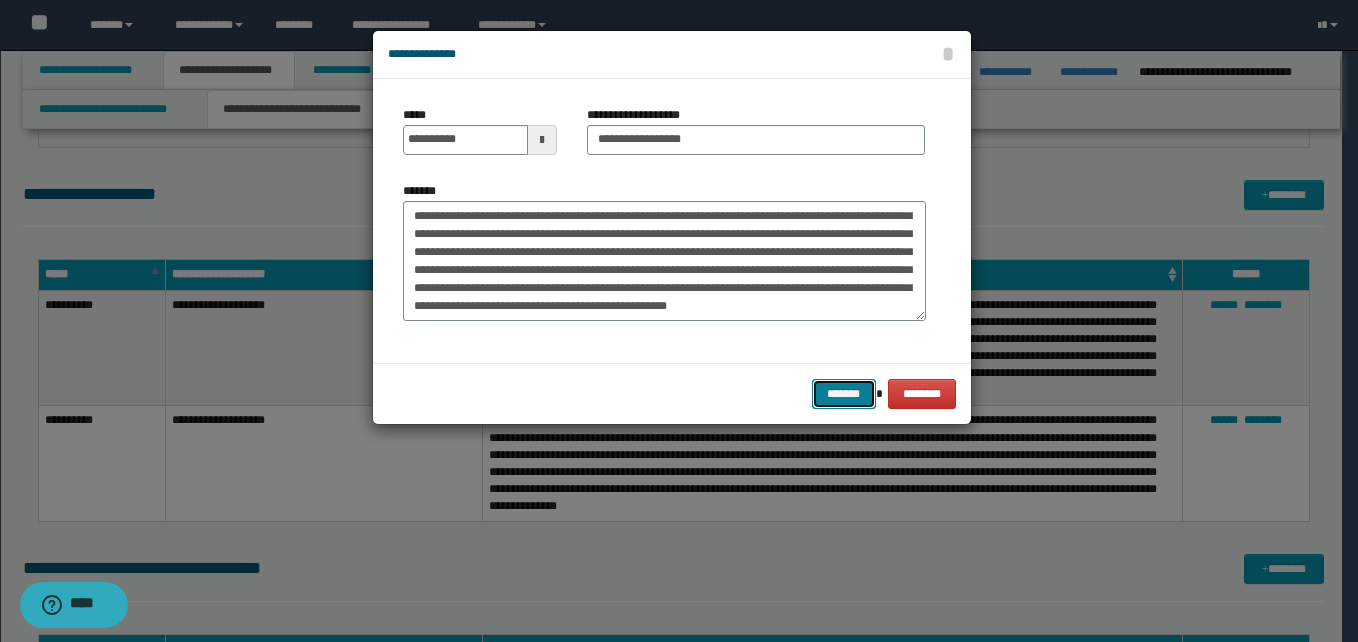 click on "*******" at bounding box center (844, 394) 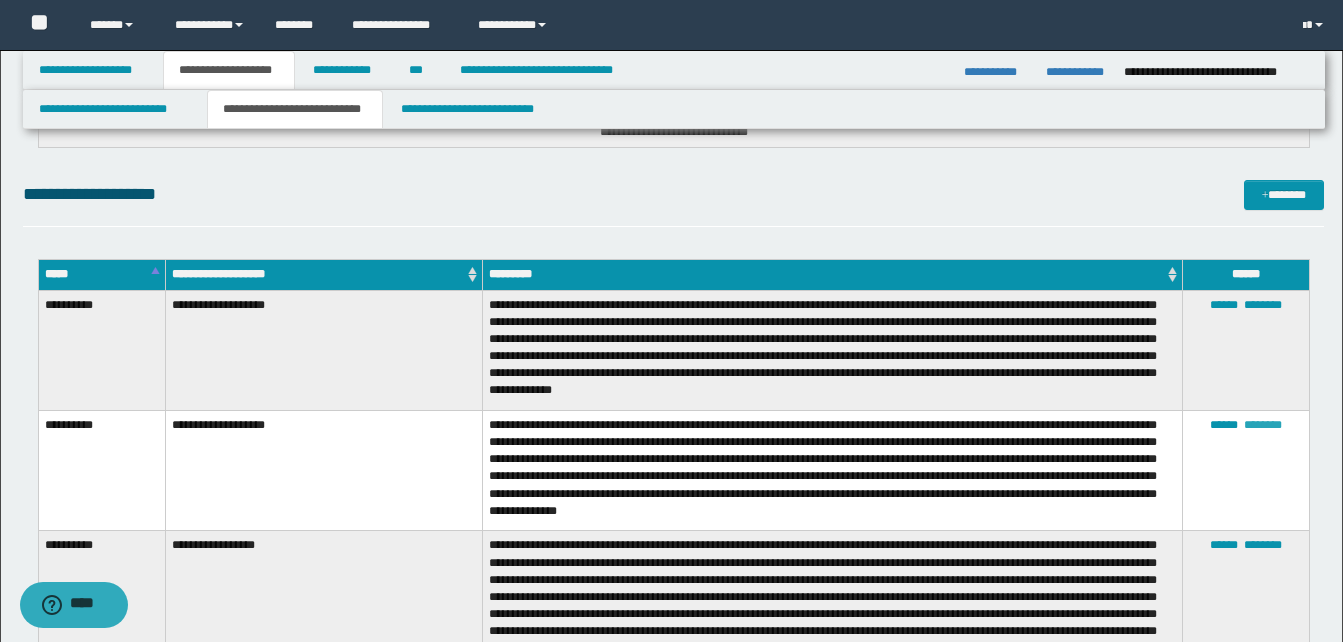 click on "********" at bounding box center (1263, 425) 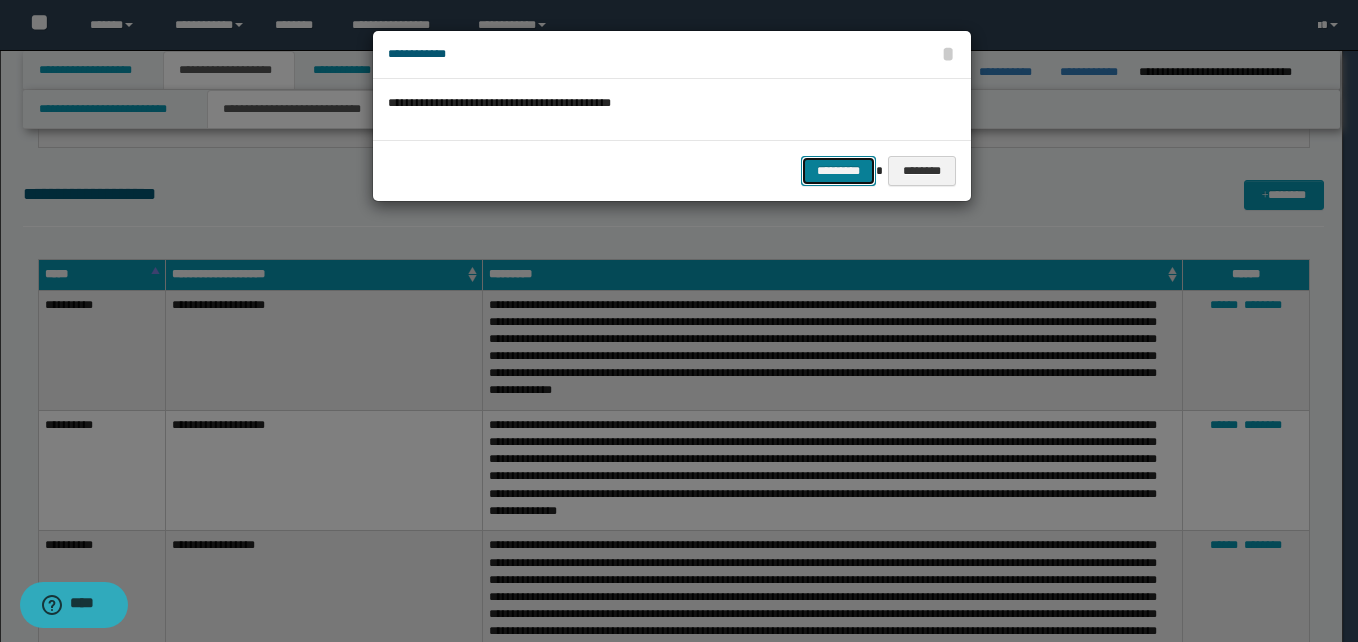 click on "*********" at bounding box center (838, 171) 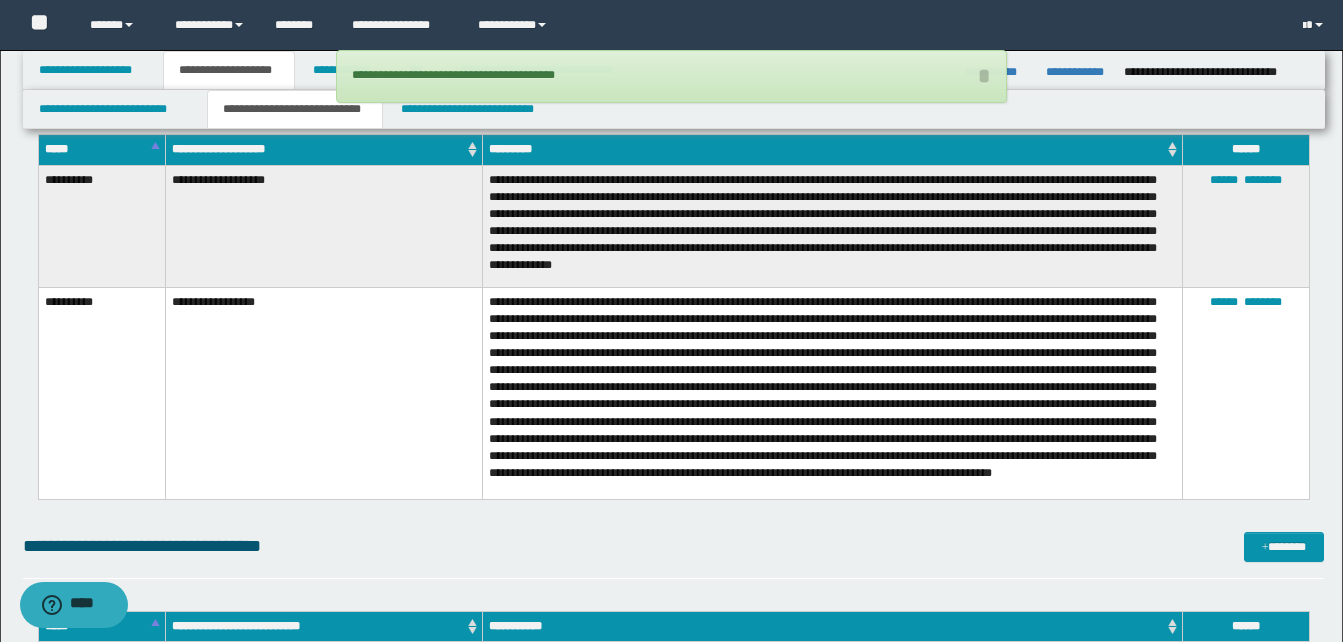 scroll, scrollTop: 1640, scrollLeft: 0, axis: vertical 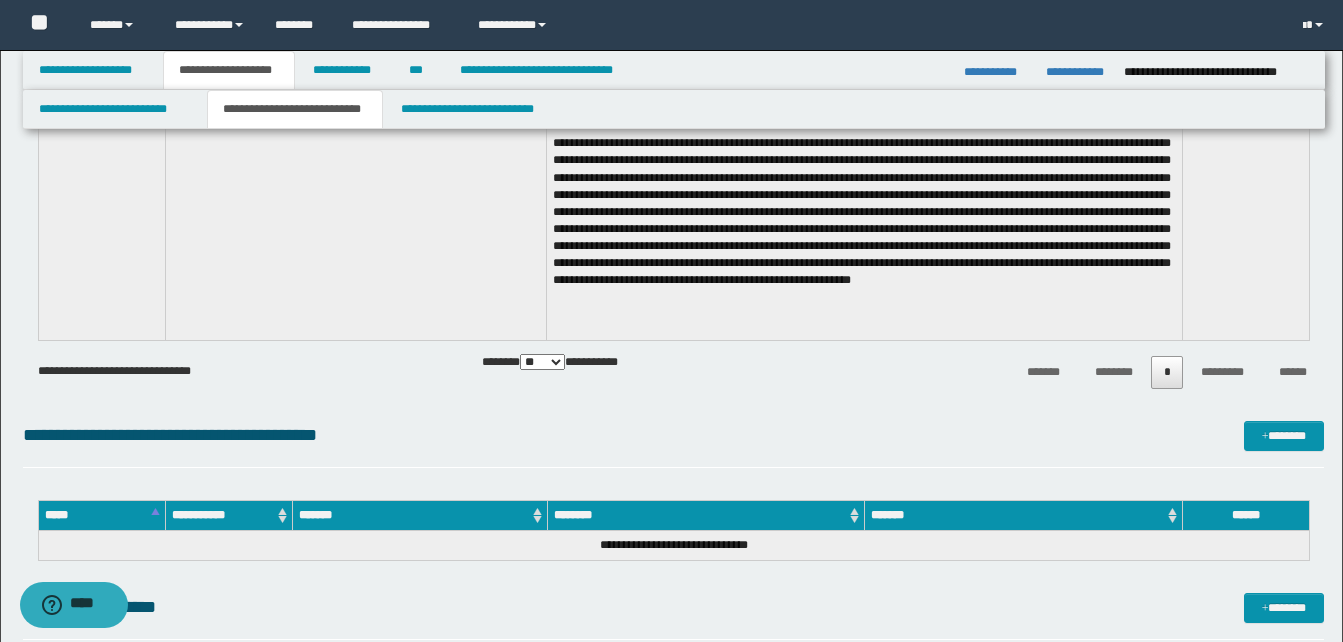 click at bounding box center (865, 88) 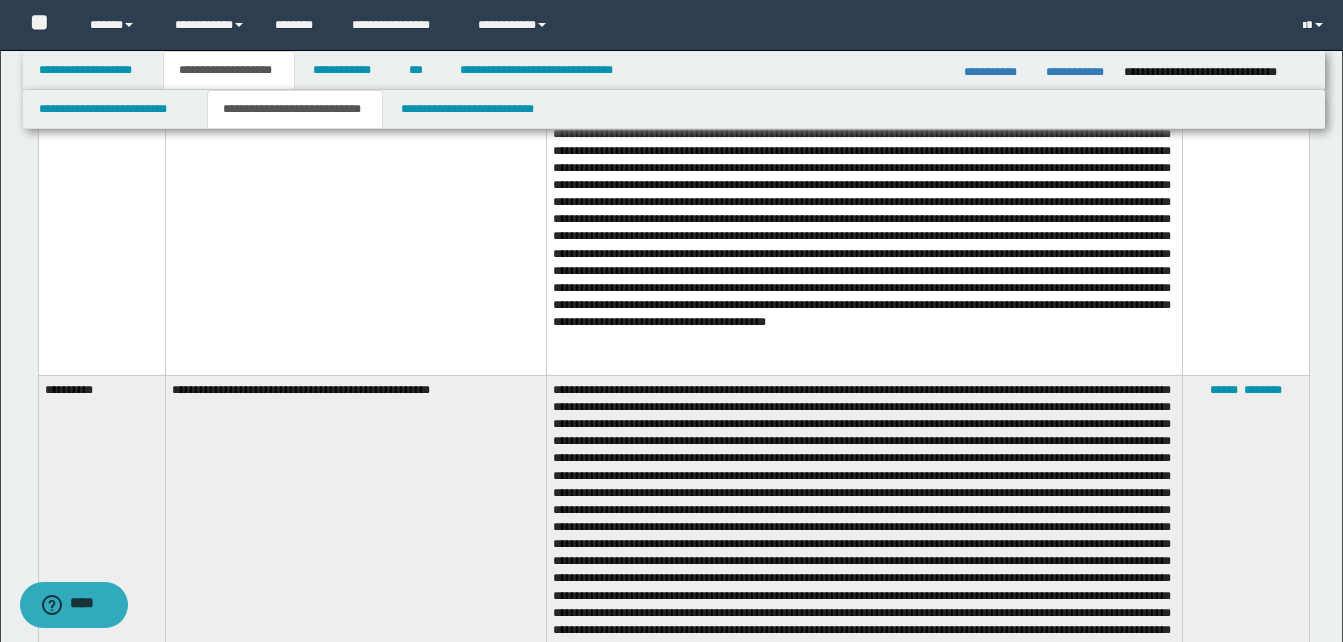 scroll, scrollTop: 413, scrollLeft: 0, axis: vertical 